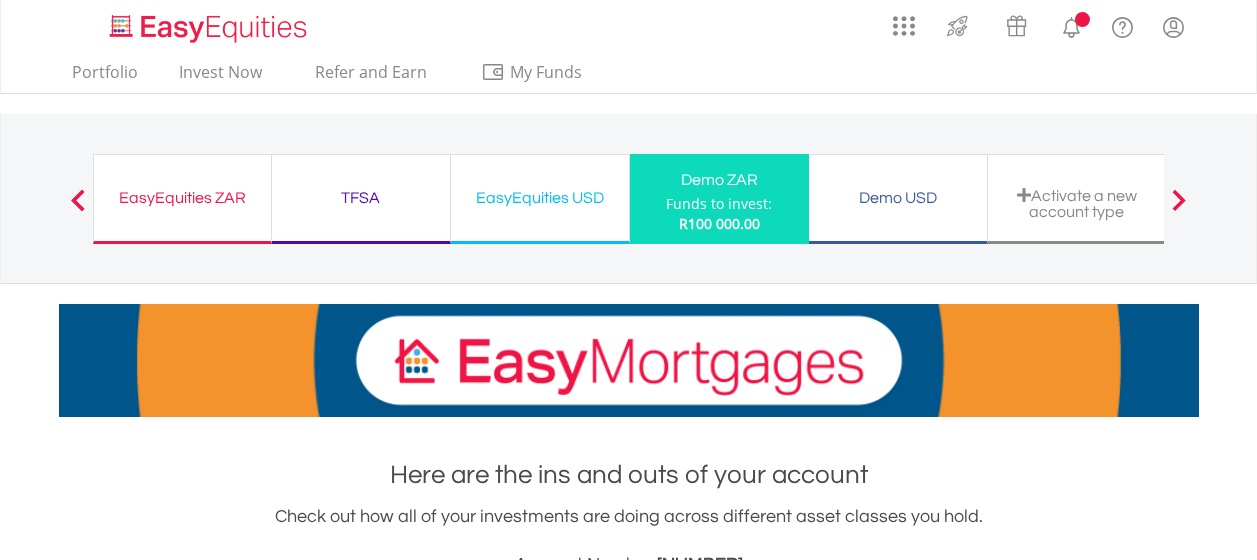 scroll, scrollTop: 0, scrollLeft: 0, axis: both 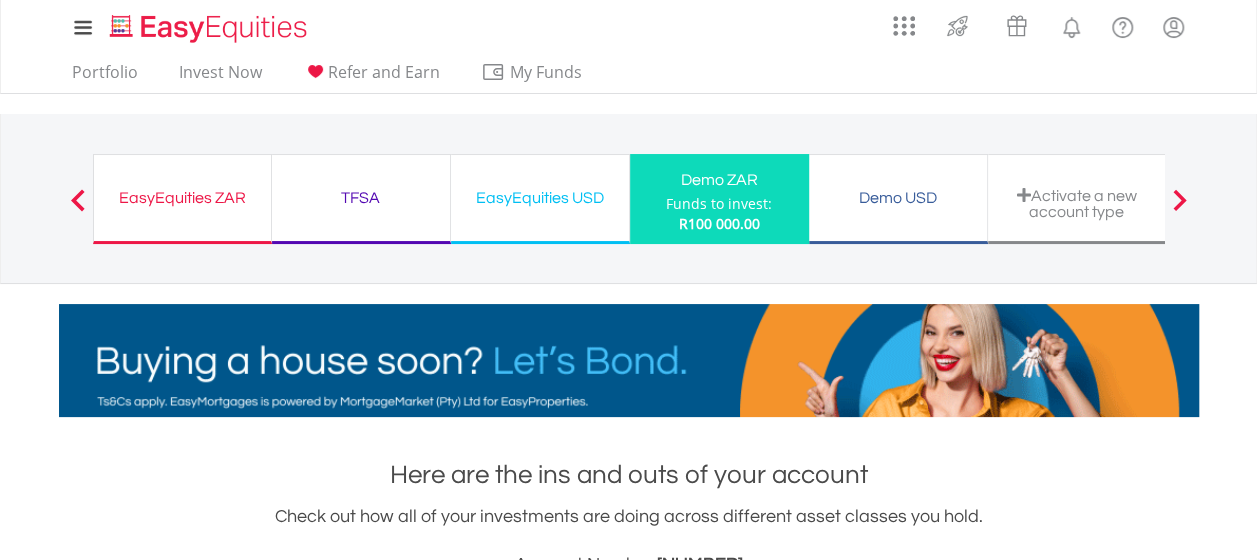 drag, startPoint x: 1251, startPoint y: 62, endPoint x: 1260, endPoint y: 109, distance: 47.853943 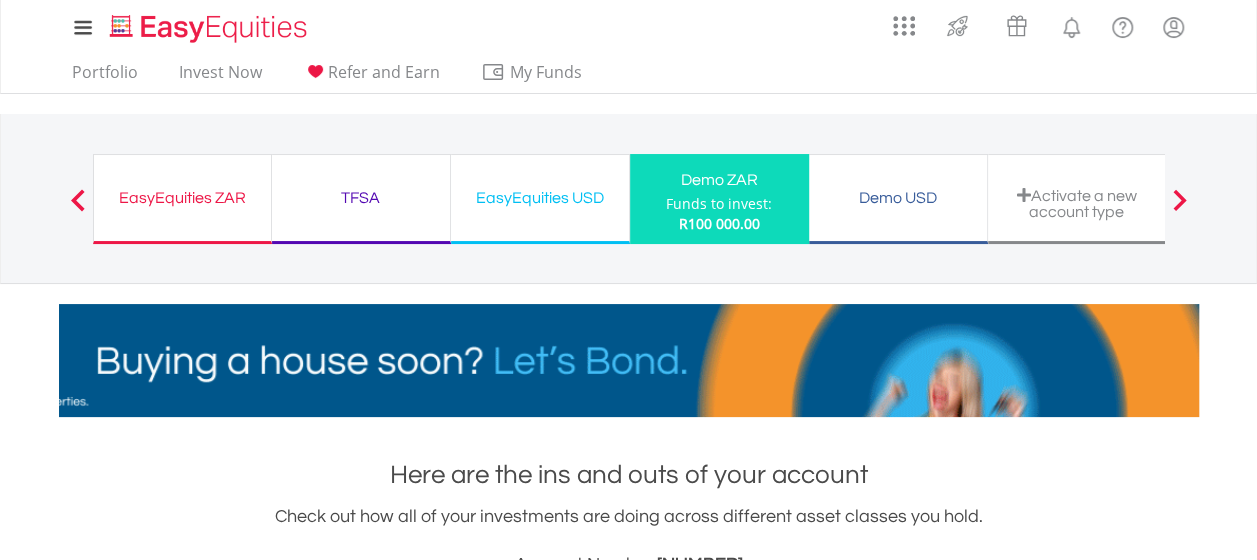 drag, startPoint x: 1260, startPoint y: 109, endPoint x: 1248, endPoint y: 214, distance: 105.68349 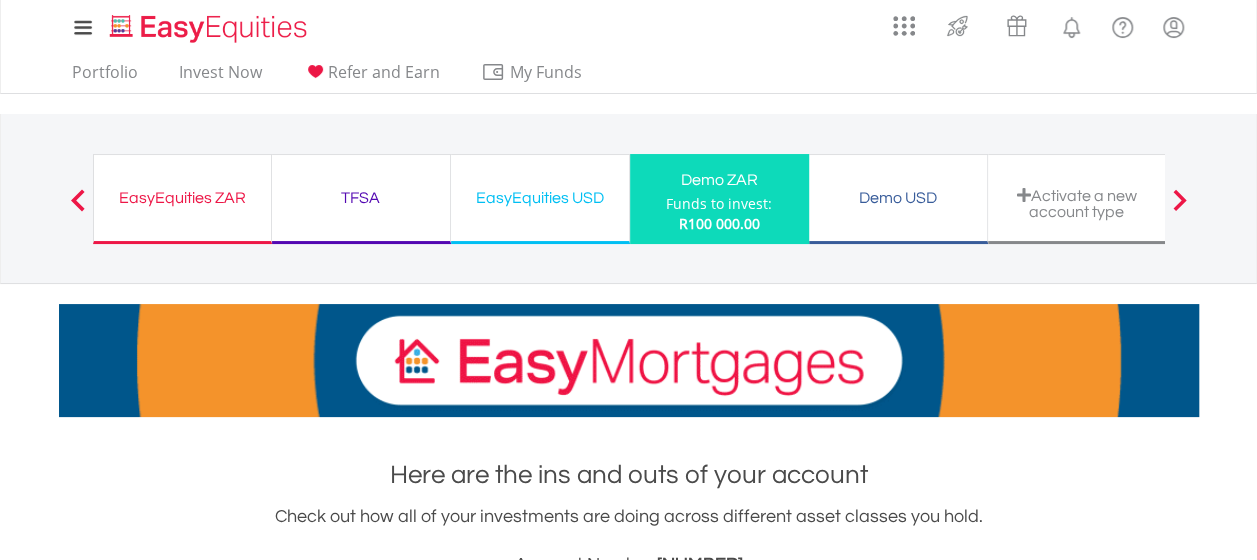 click on "EasyEquities ZAR
Funds to invest:
R100 000.00
TFSA
Funds to invest:
R100 000.00
EasyEquities USD
Funds to invest:" at bounding box center [628, 199] 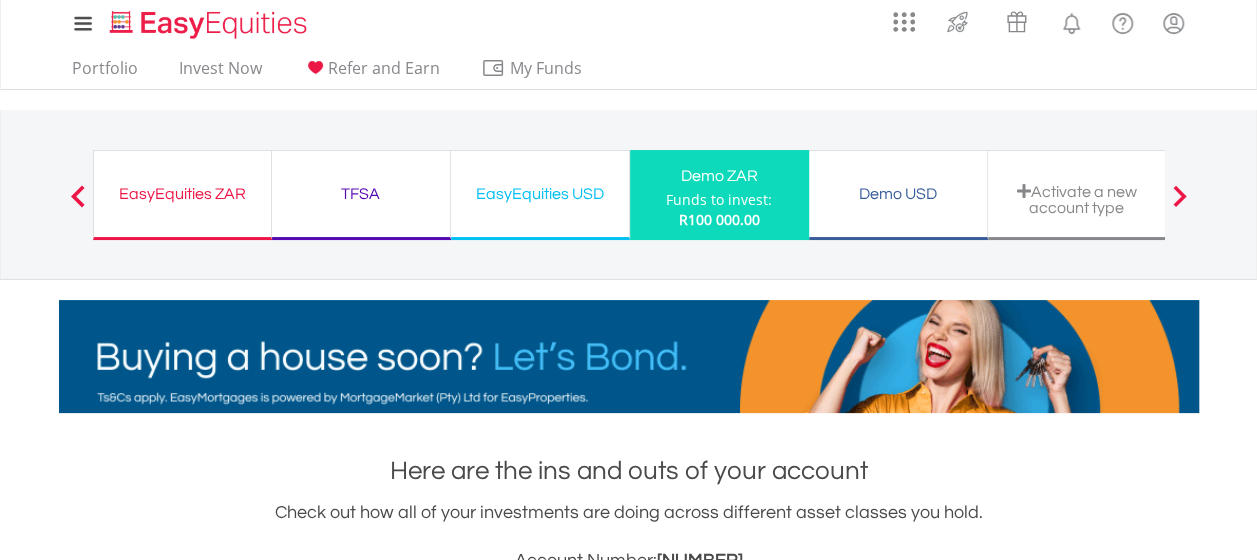 scroll, scrollTop: 0, scrollLeft: 0, axis: both 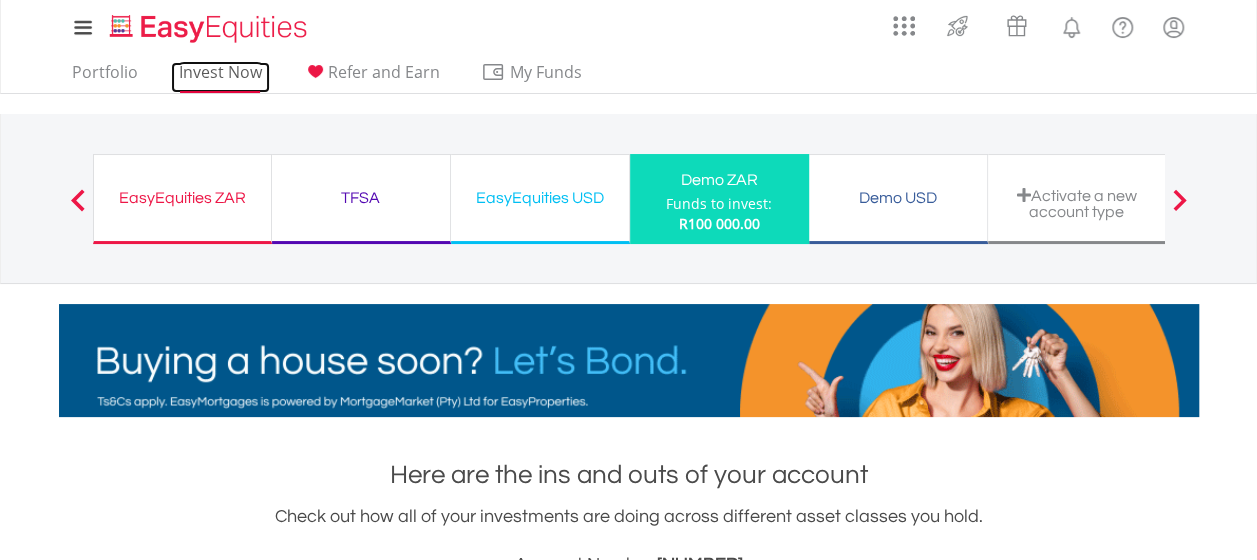 click on "Invest Now" at bounding box center (220, 77) 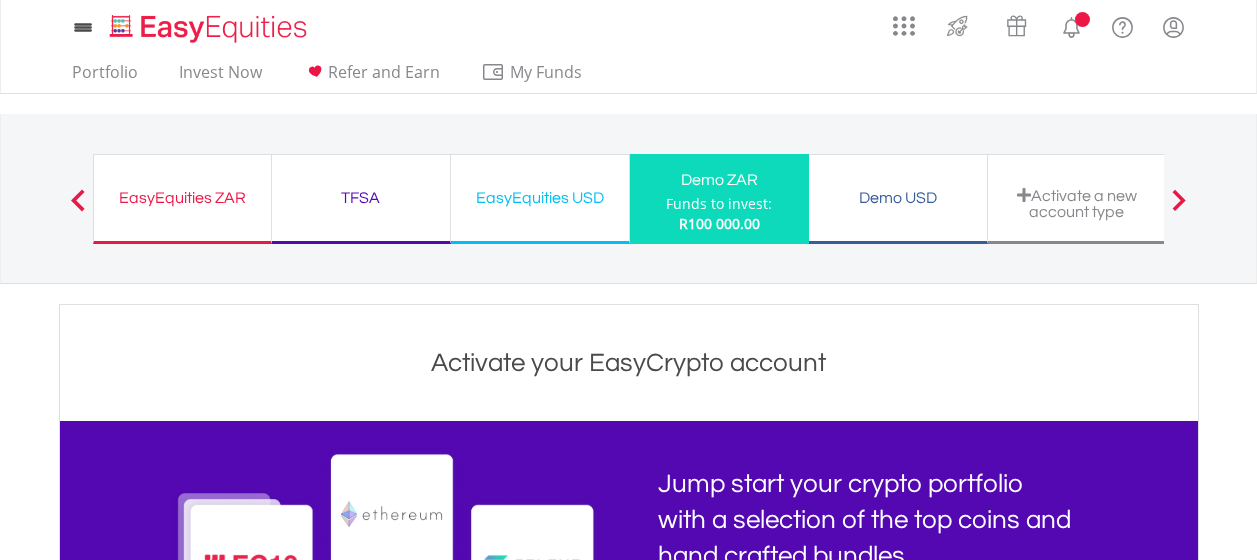 scroll, scrollTop: 0, scrollLeft: 0, axis: both 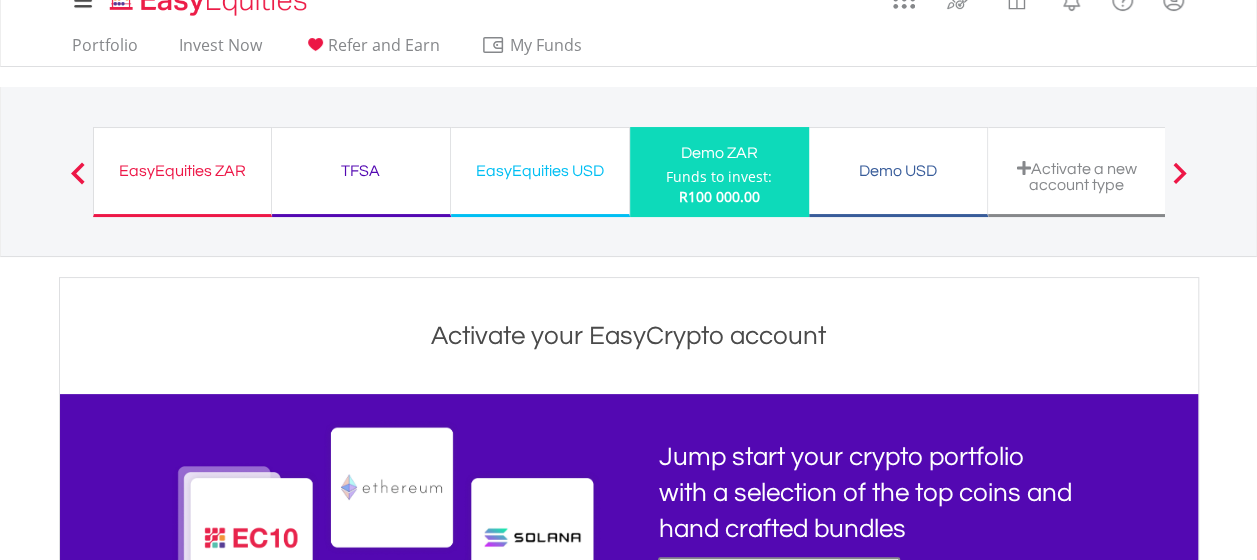 click on "Demo ZAR" at bounding box center (719, 153) 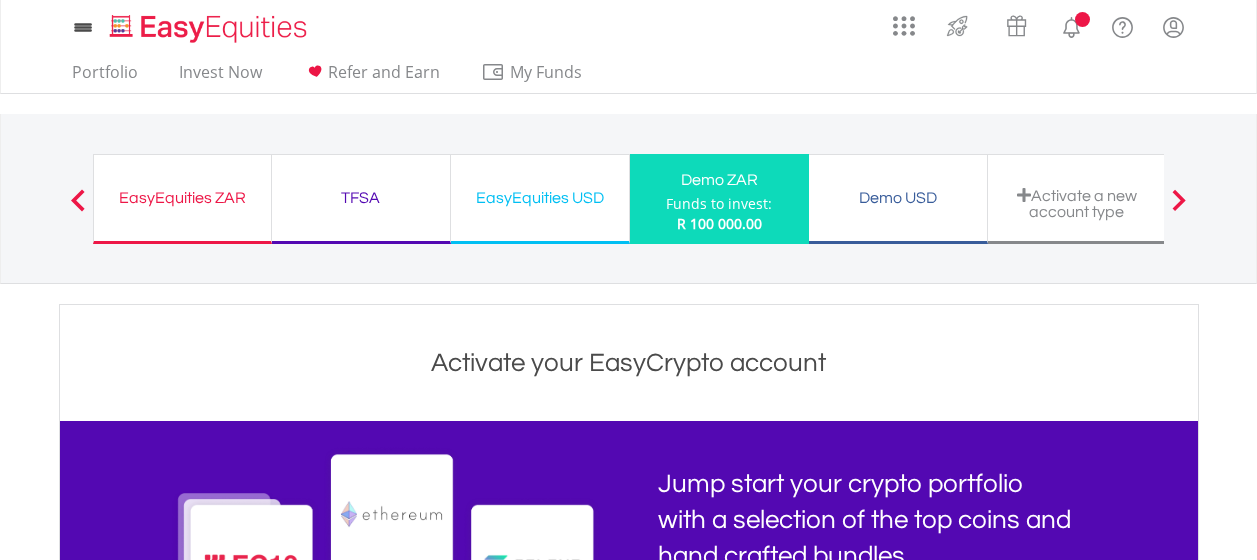 scroll, scrollTop: 0, scrollLeft: 0, axis: both 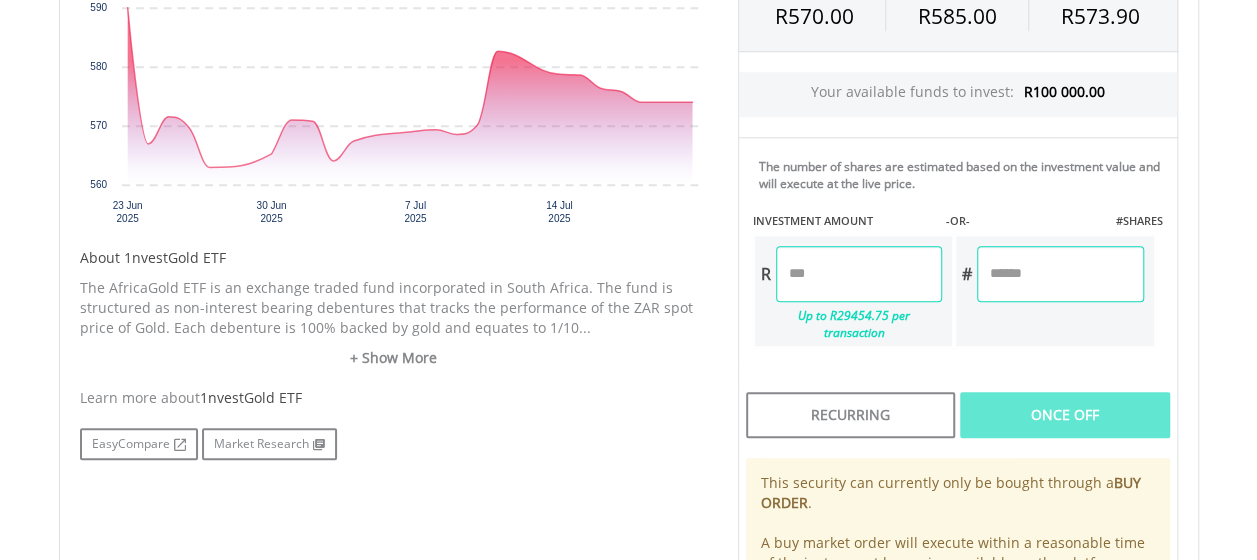 click at bounding box center [1060, 274] 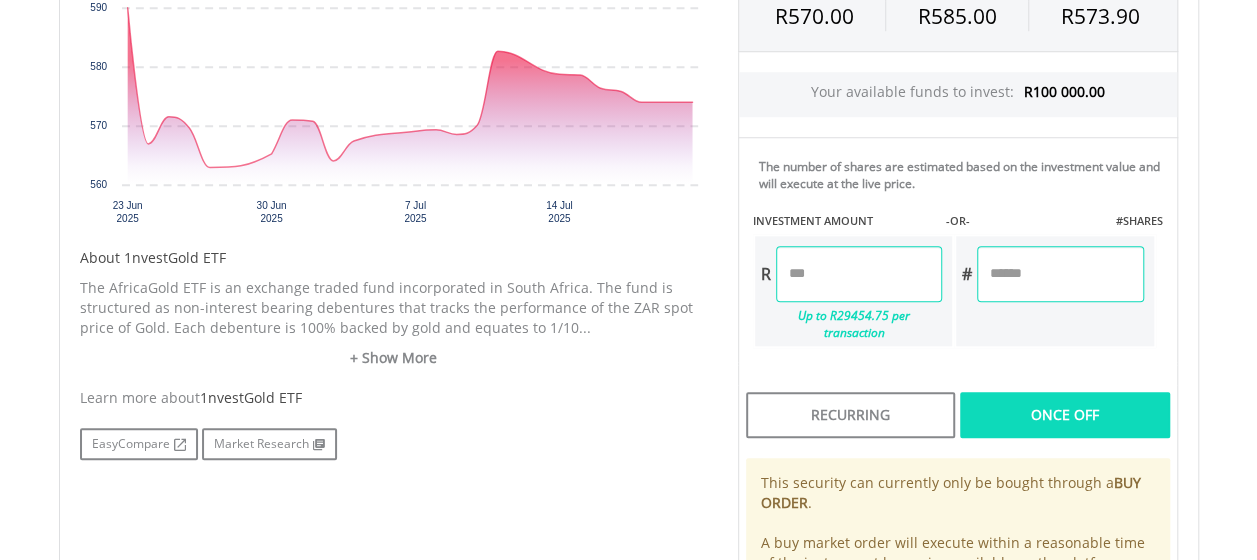 type on "*" 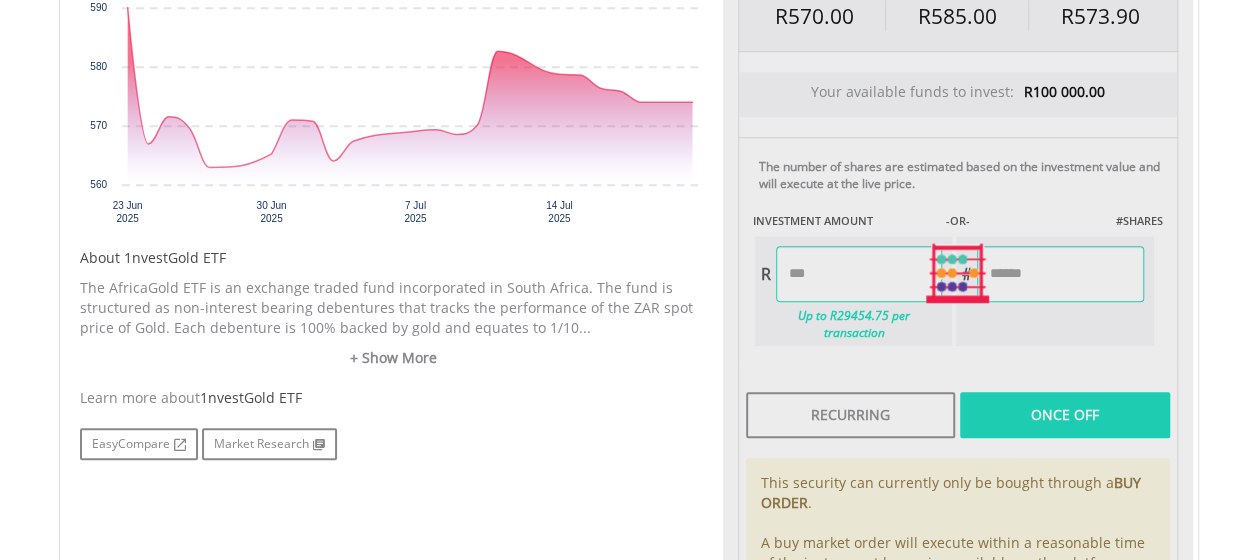 type on "*******" 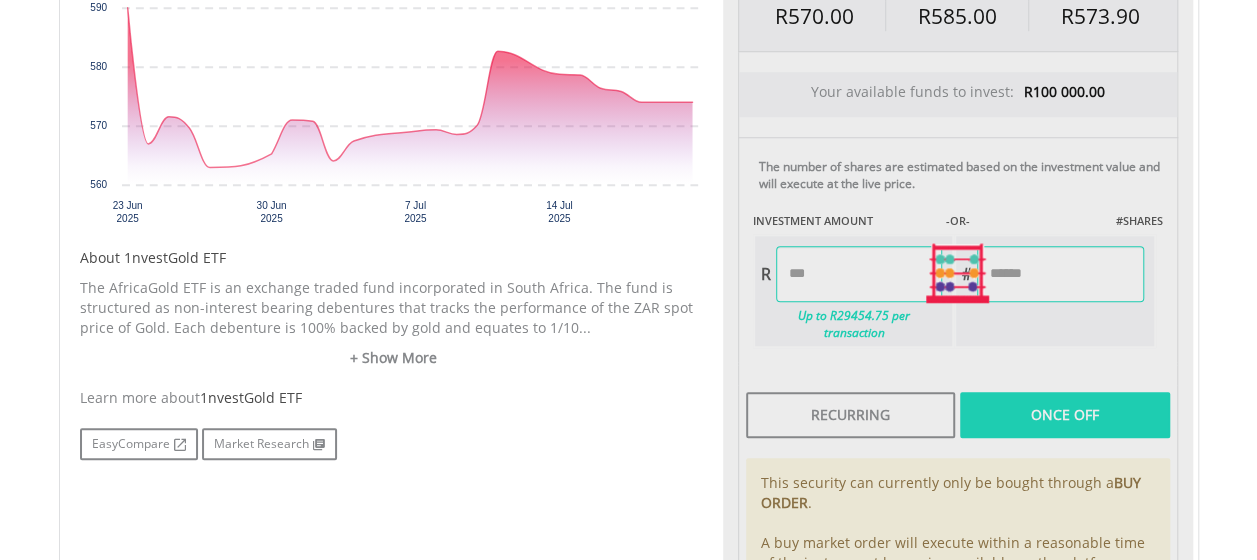 click on "Last Updated Price:
15-min. Delay*
SELLING AT (BID)
BUYING AT                     (ASK)
LAST PRICE
R570.00
R585.00
R573.90
Your available funds to invest:  R100 000.00" at bounding box center [958, 273] 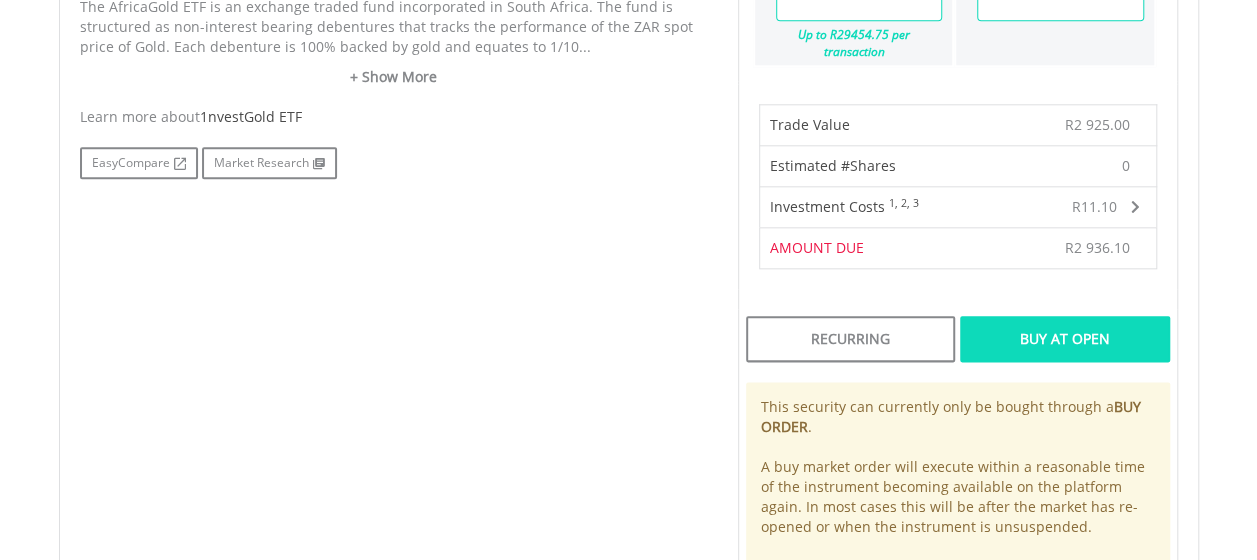 scroll, scrollTop: 1056, scrollLeft: 0, axis: vertical 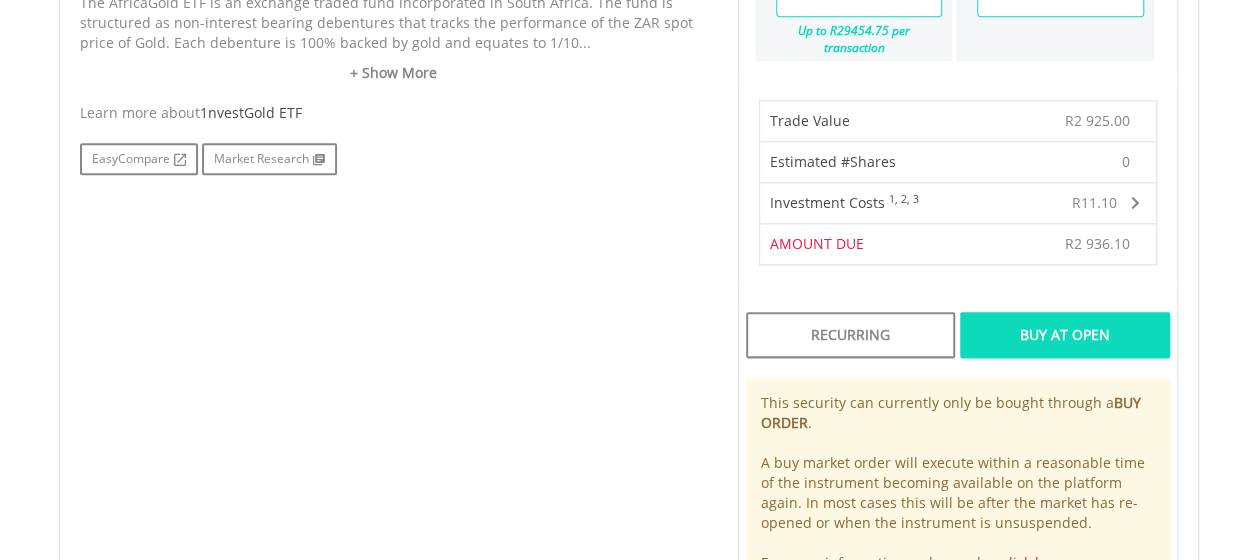 click on "Buy At Open" at bounding box center [1064, 335] 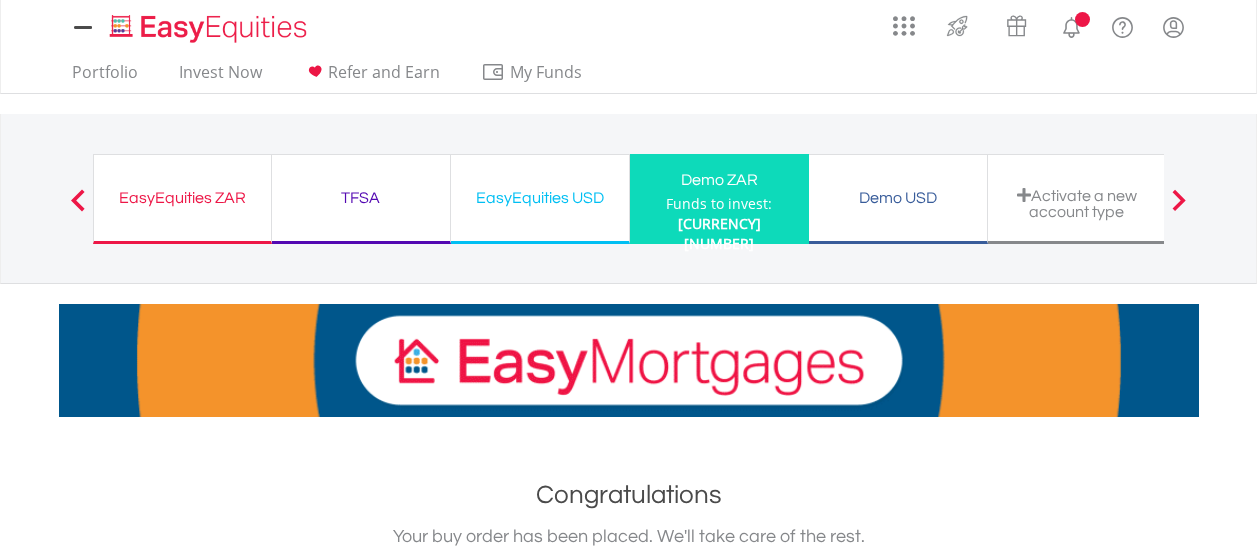 scroll, scrollTop: 0, scrollLeft: 0, axis: both 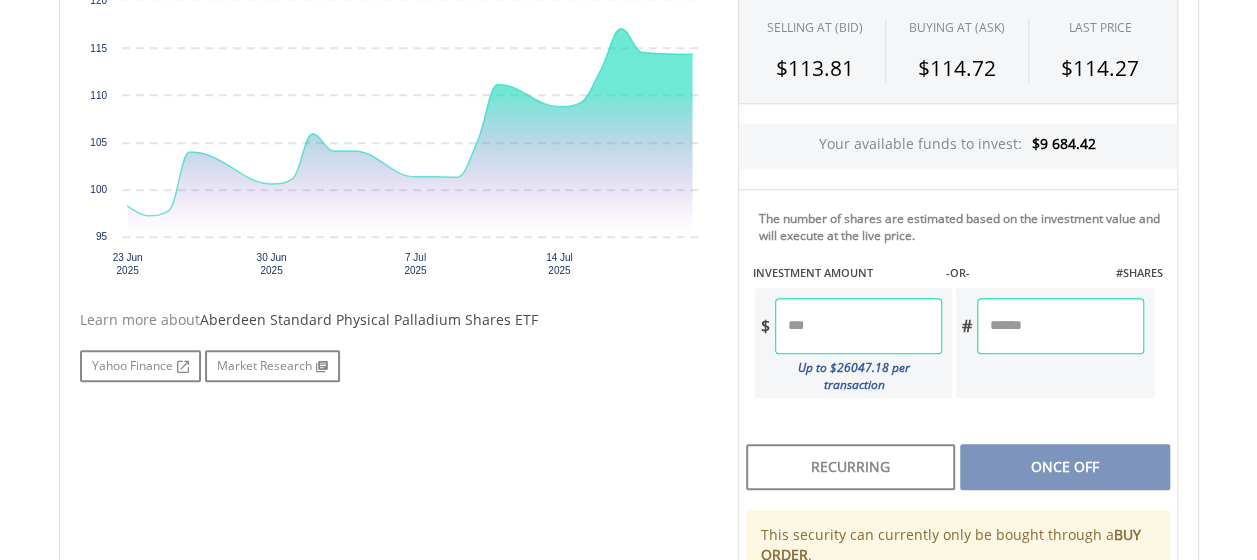 click at bounding box center (1060, 326) 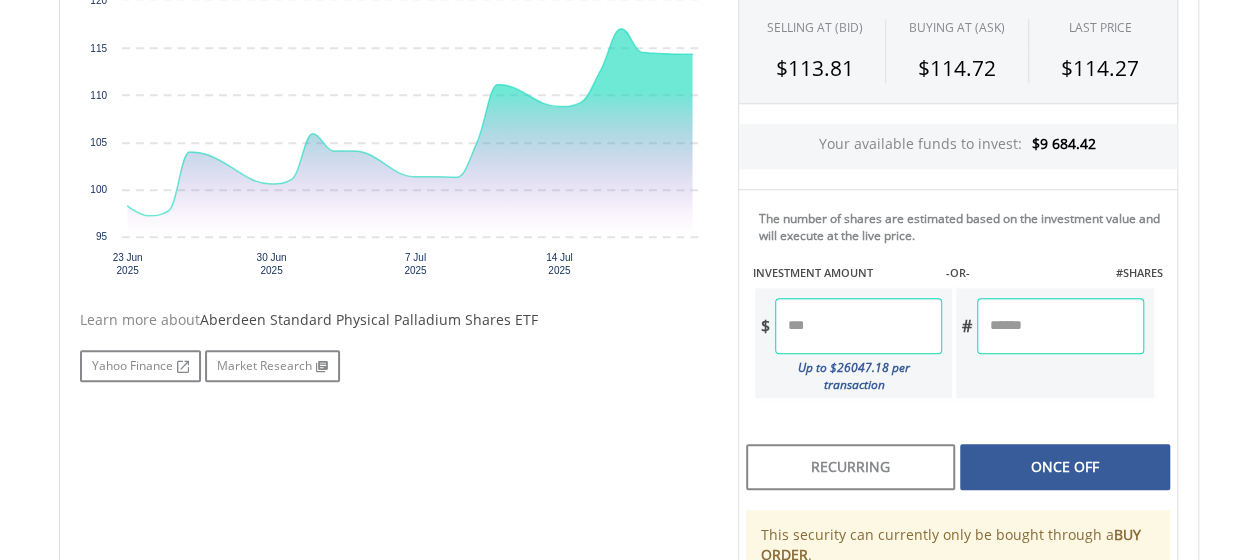 type on "*" 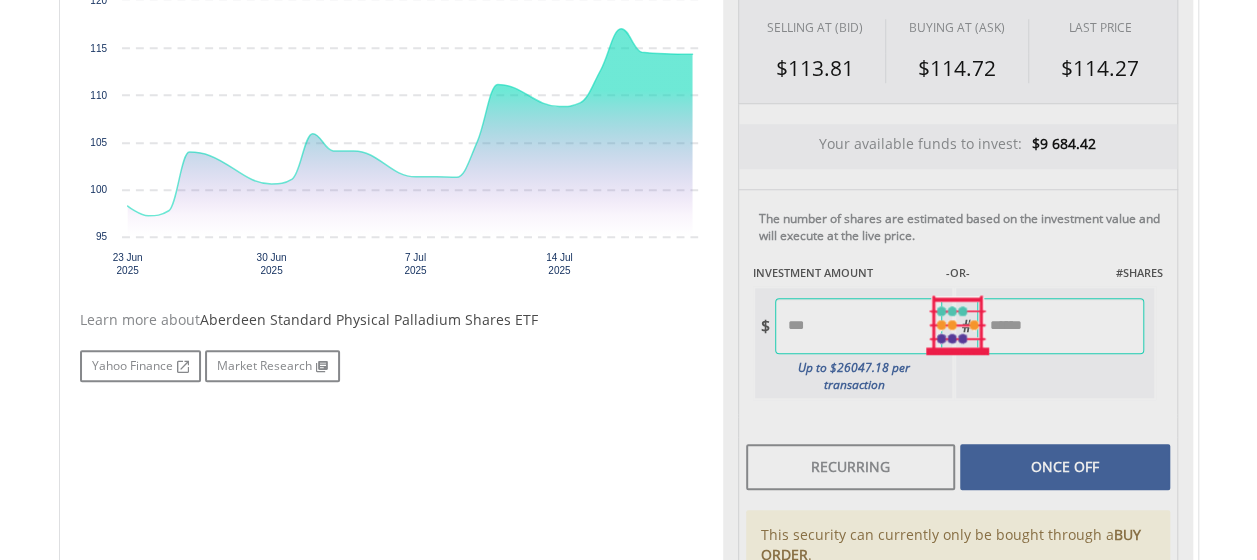 click on "Last Updated Price:
15-min. Delay*
SELLING AT (BID)
BUYING AT                     (ASK)
LAST PRICE
$113.81
$114.72
$114.27
Your available funds to invest:  $9 684.42
$" at bounding box center (958, 325) 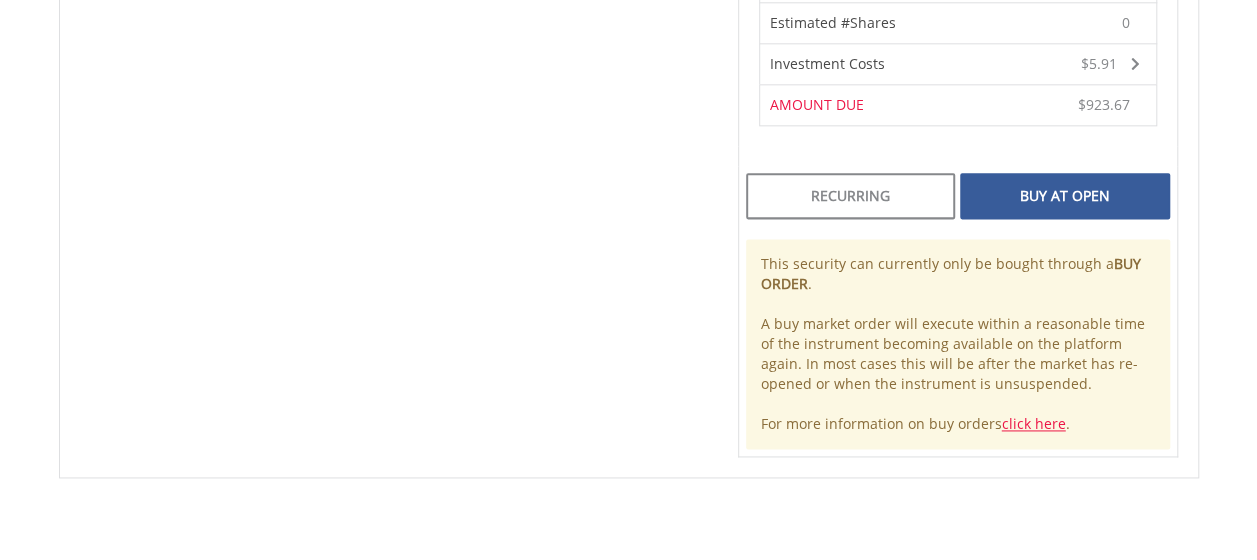 scroll, scrollTop: 1199, scrollLeft: 0, axis: vertical 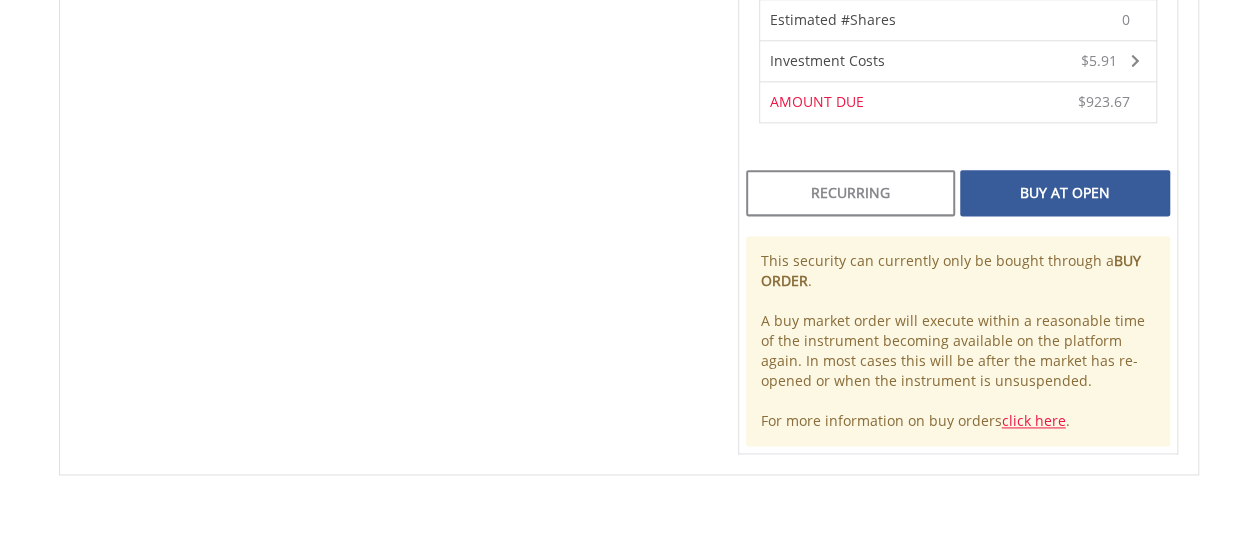 click on "Buy At Open" at bounding box center (1064, 193) 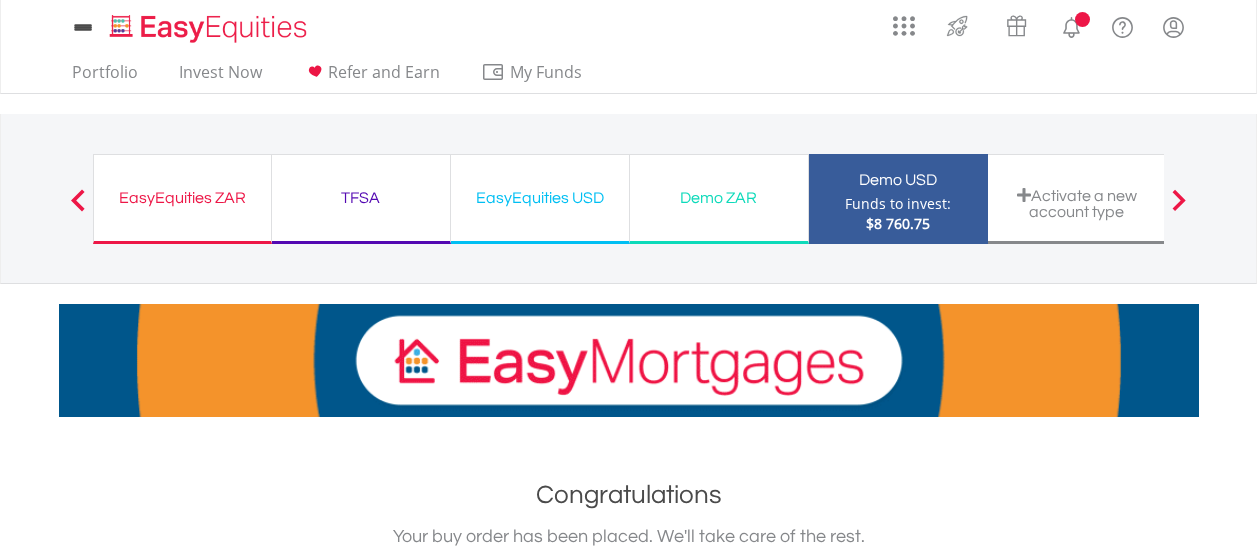scroll, scrollTop: 0, scrollLeft: 0, axis: both 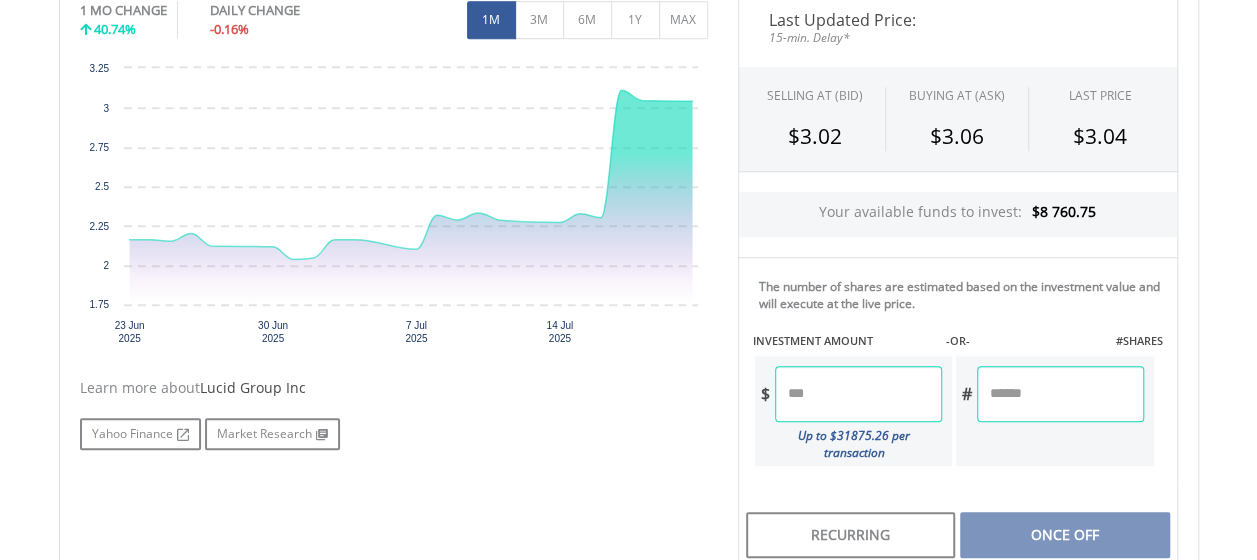 click at bounding box center [1060, 394] 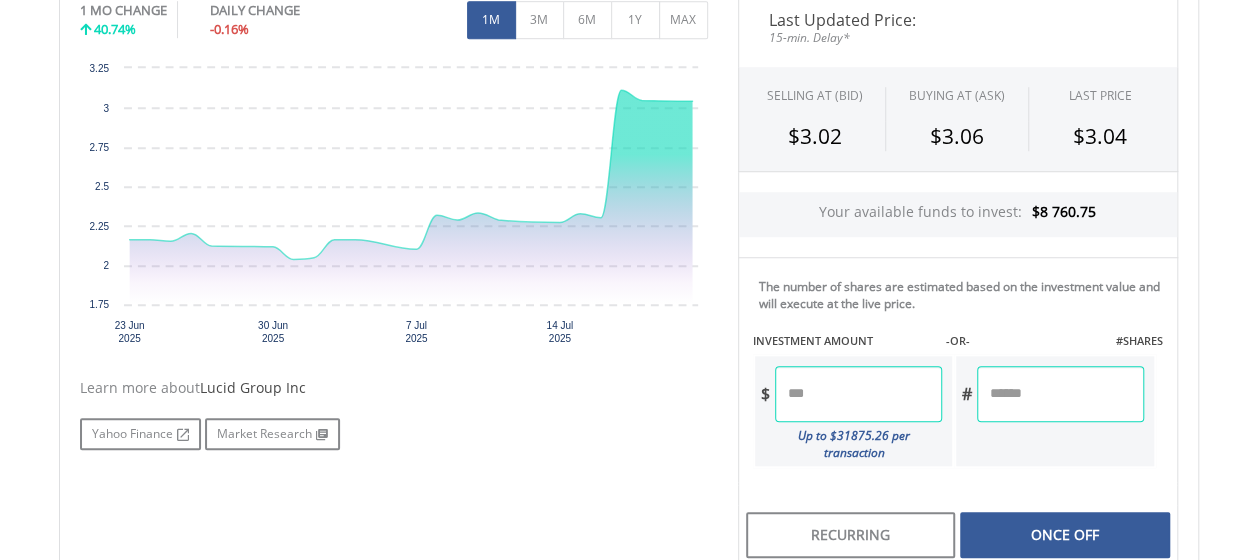 type on "**" 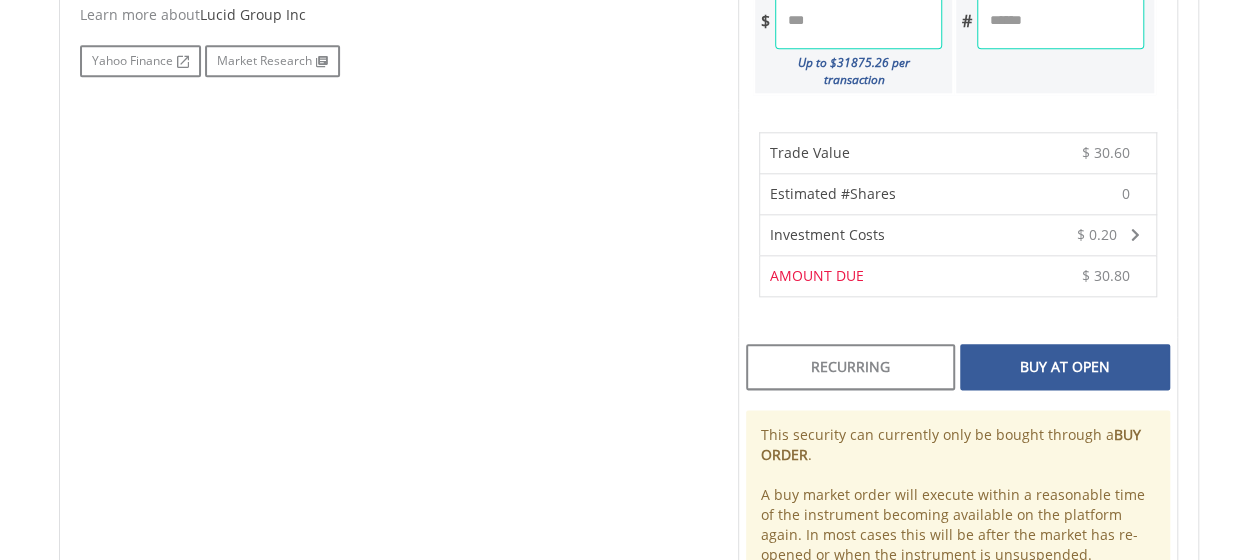 scroll, scrollTop: 1030, scrollLeft: 0, axis: vertical 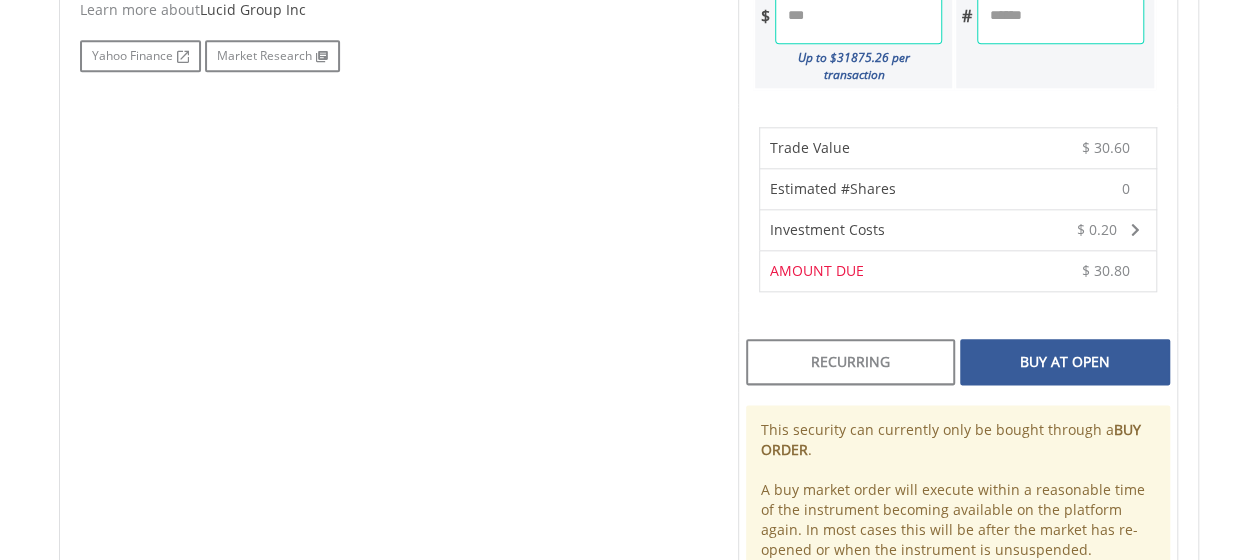 click on "Buy At Open" at bounding box center (1064, 362) 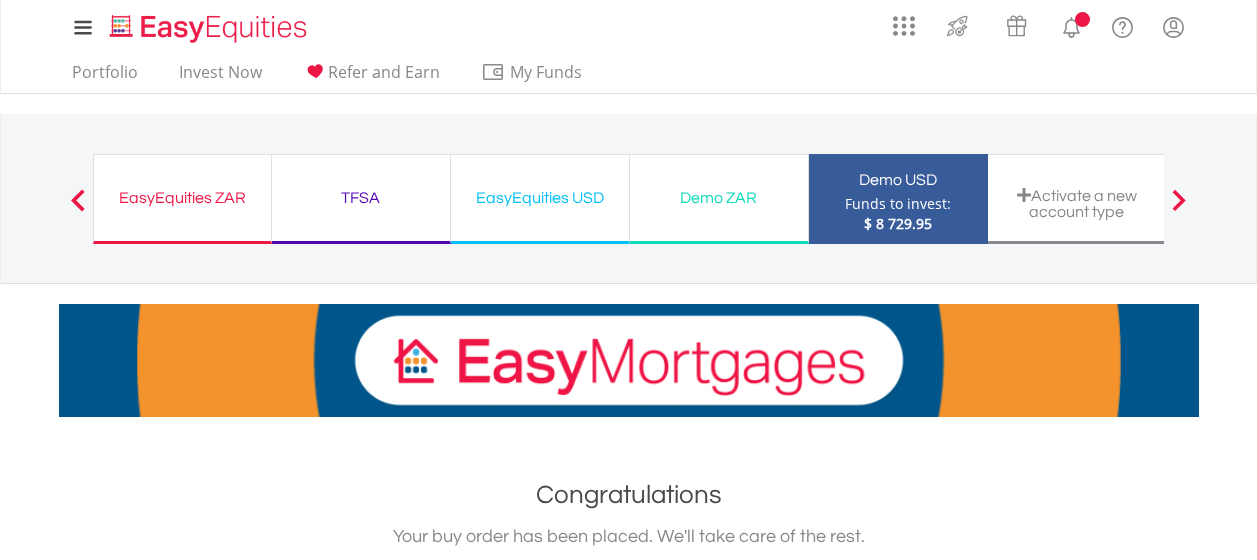 scroll, scrollTop: 0, scrollLeft: 0, axis: both 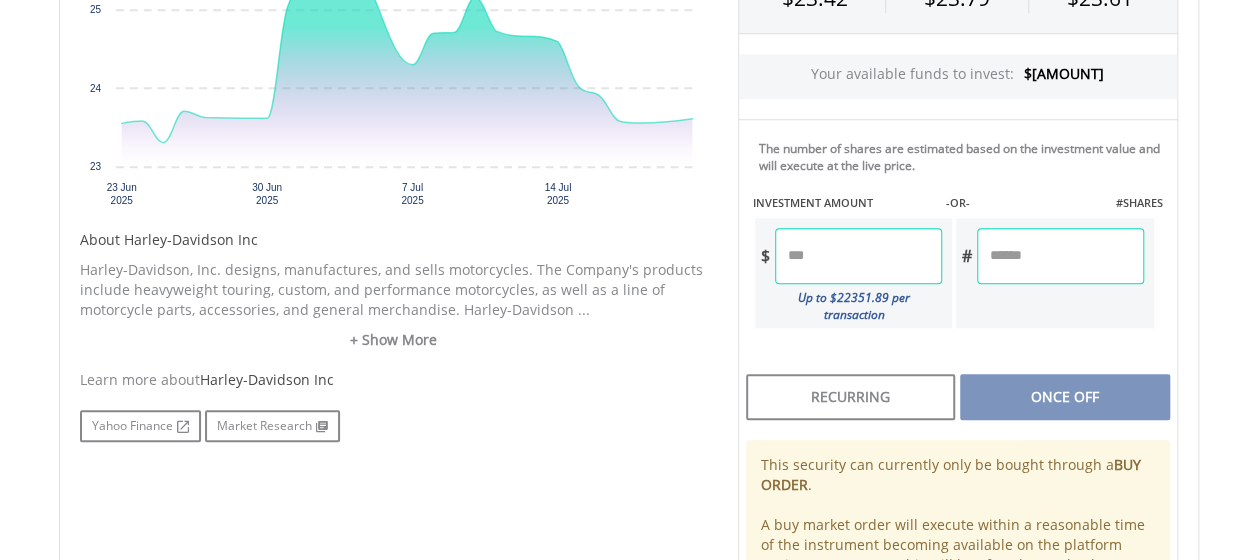 click at bounding box center (1060, 256) 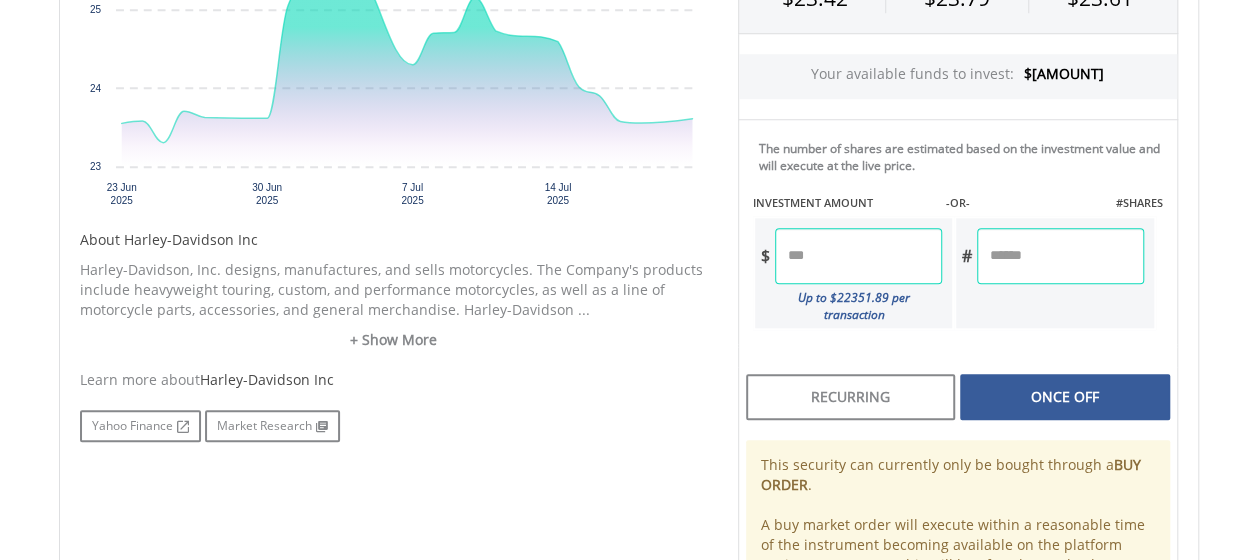 type on "**" 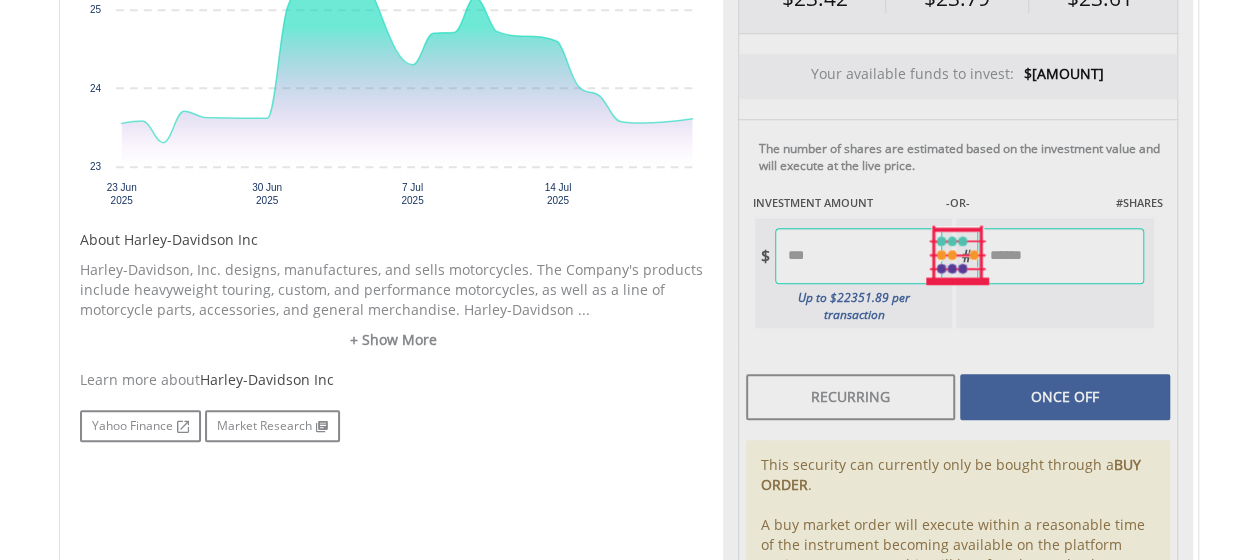 type on "******" 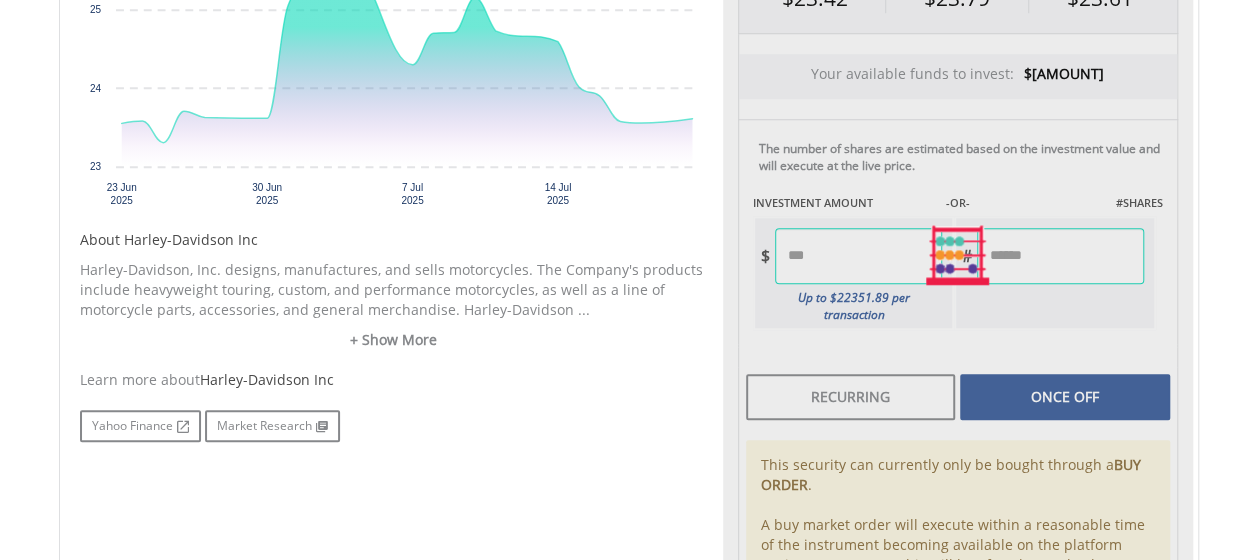click on "Last Updated Price:
15-min. Delay*
Your available funds to invest:  $[AMOUNT]
-OR-" at bounding box center [958, 255] 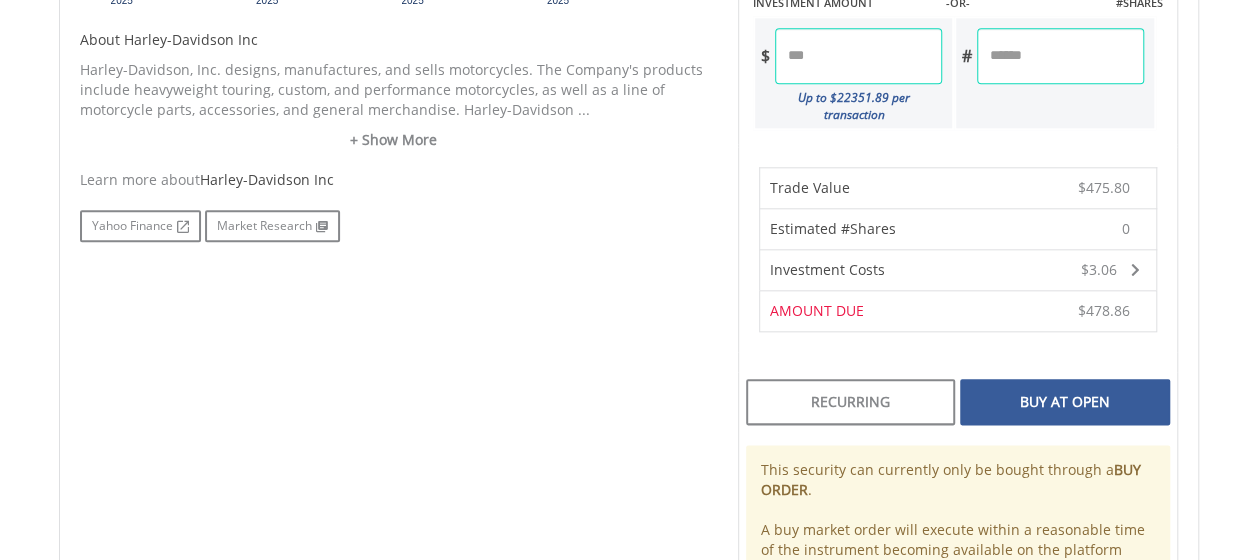 scroll, scrollTop: 1040, scrollLeft: 0, axis: vertical 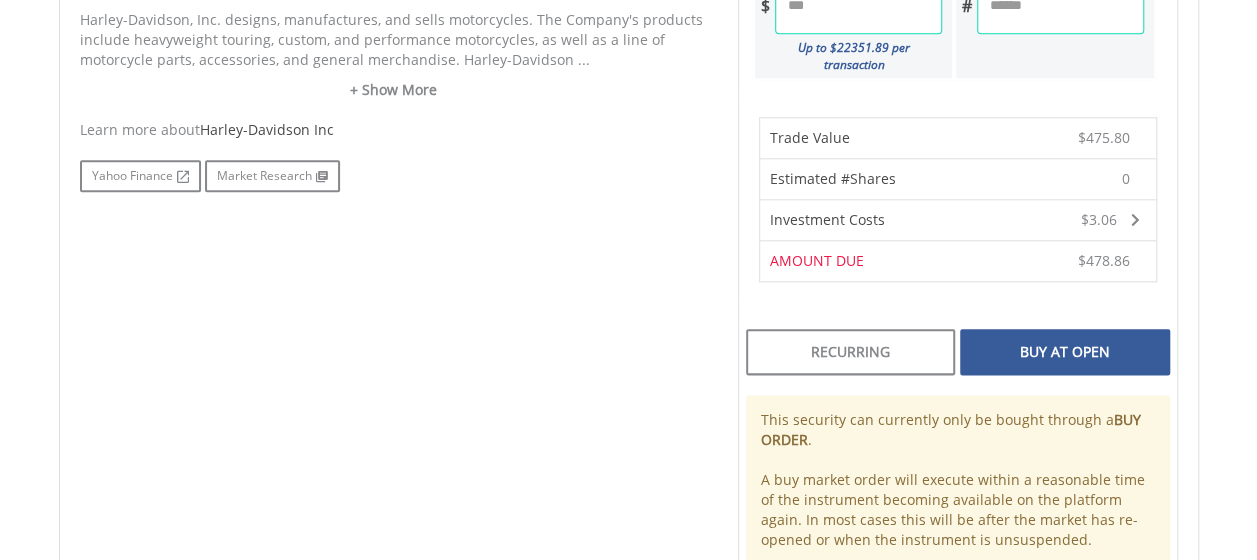 click on "Buy At Open" at bounding box center [1064, 352] 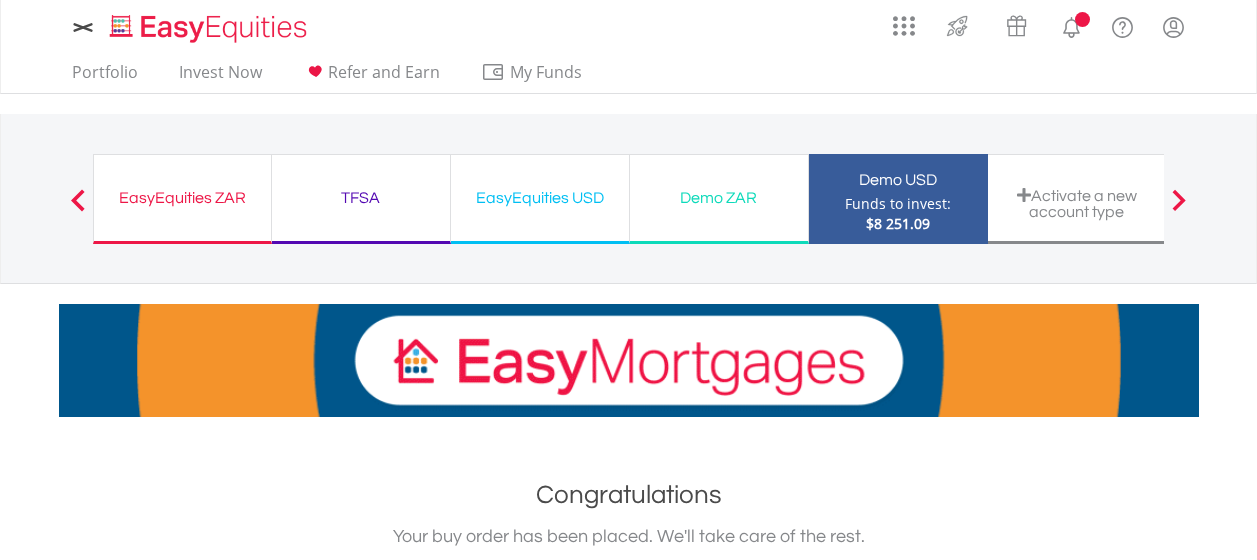 scroll, scrollTop: 0, scrollLeft: 0, axis: both 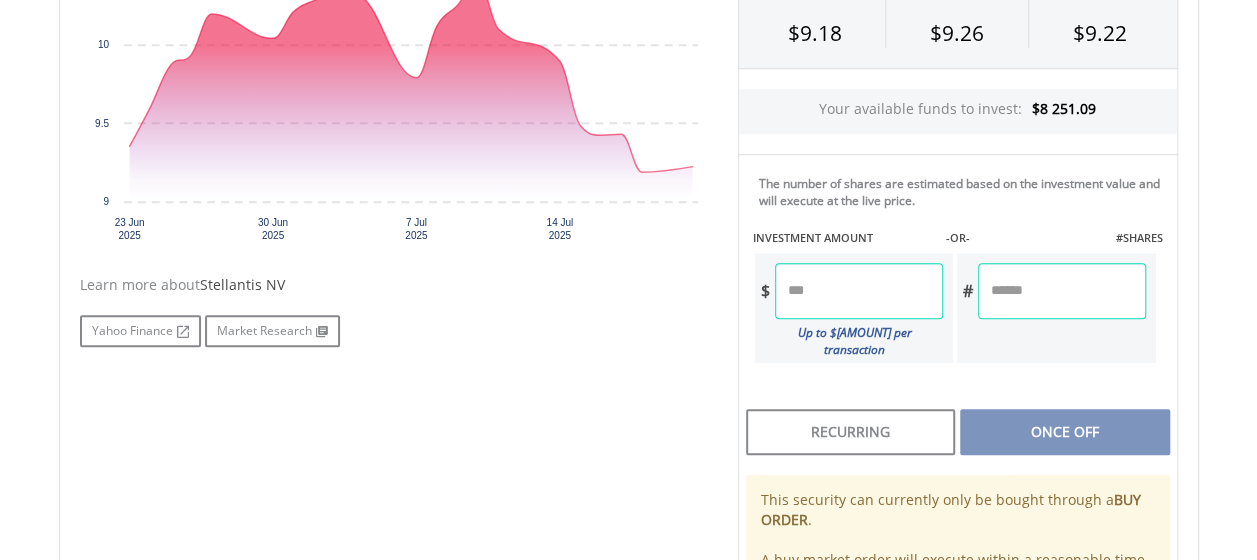 click at bounding box center [1061, 291] 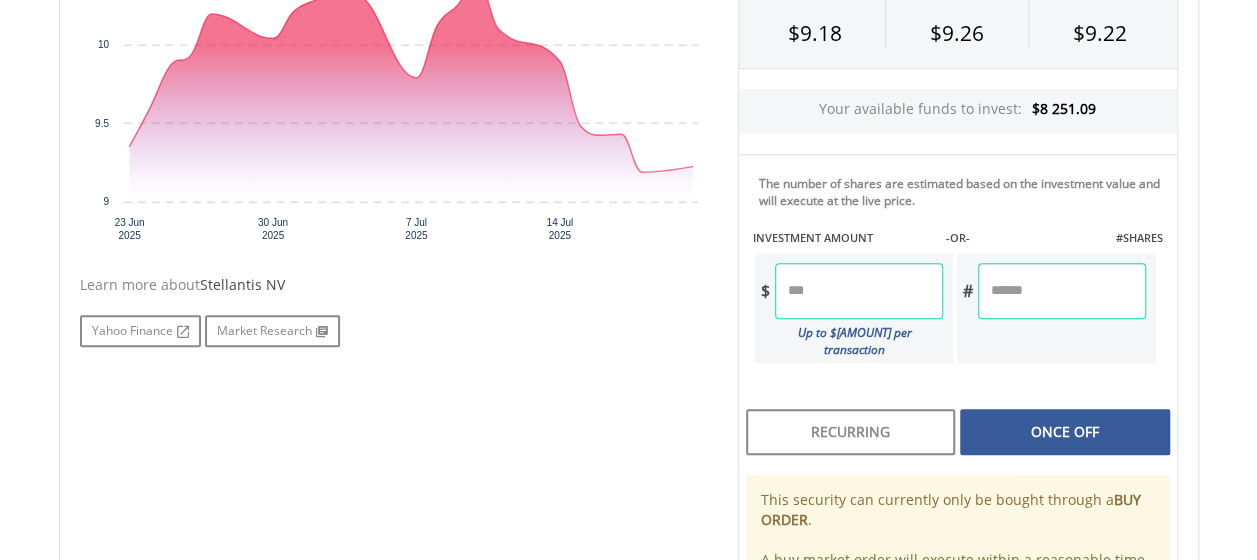 type on "**" 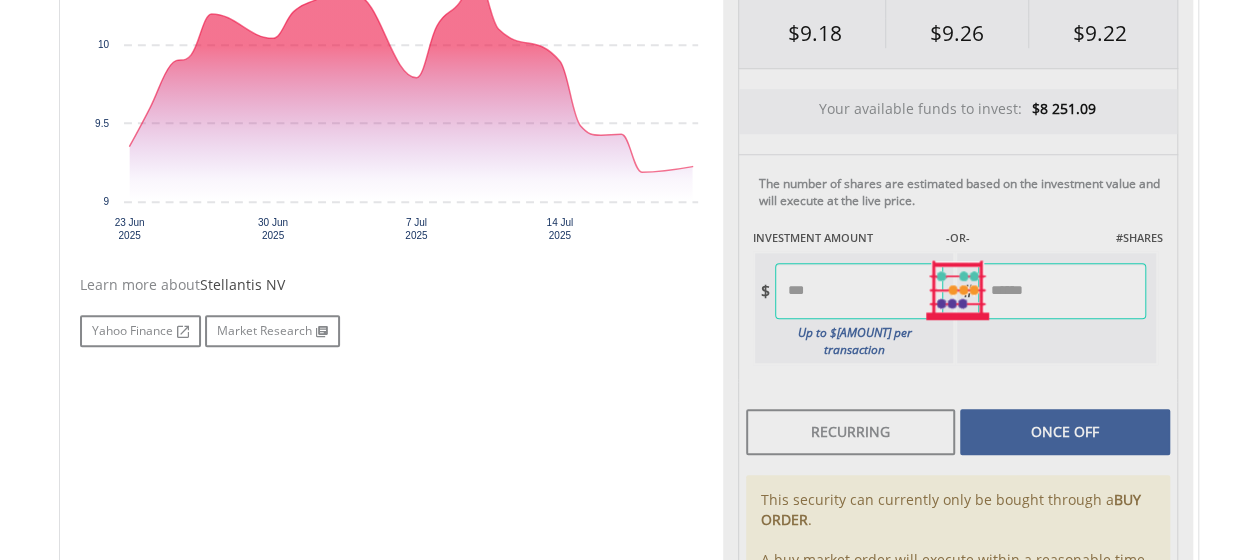 click on "Last Updated Price:
15-min. Delay*
SELLING AT (BID)
BUYING AT                     (ASK)
LAST PRICE
$9.18
$9.26
$9.22
Your available funds to invest:  $8 251.09
-OR- $ #" at bounding box center (958, 290) 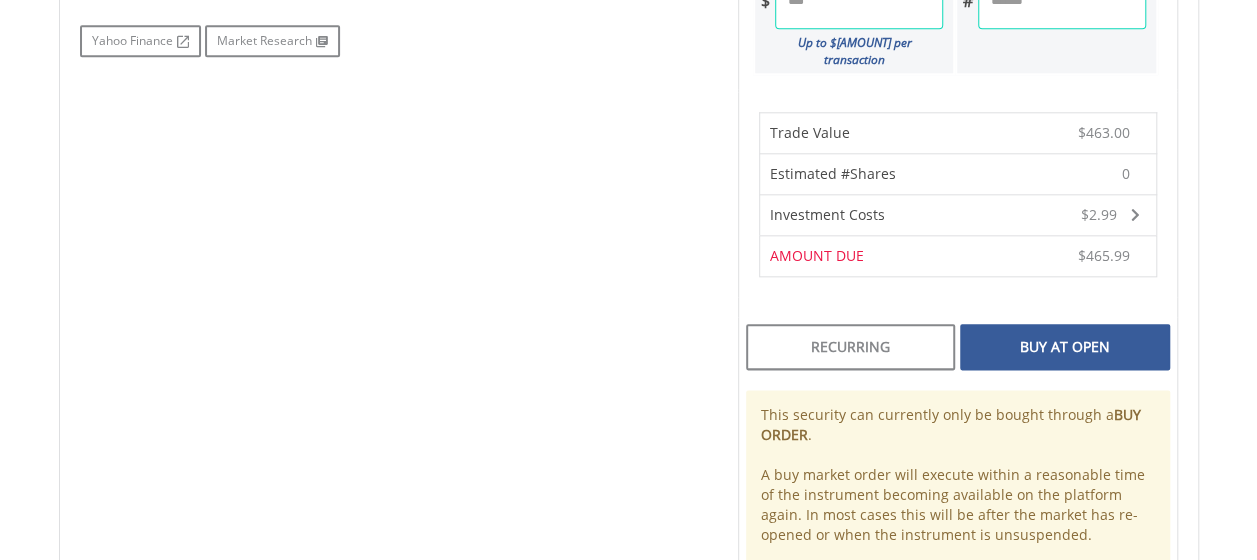 scroll, scrollTop: 1048, scrollLeft: 0, axis: vertical 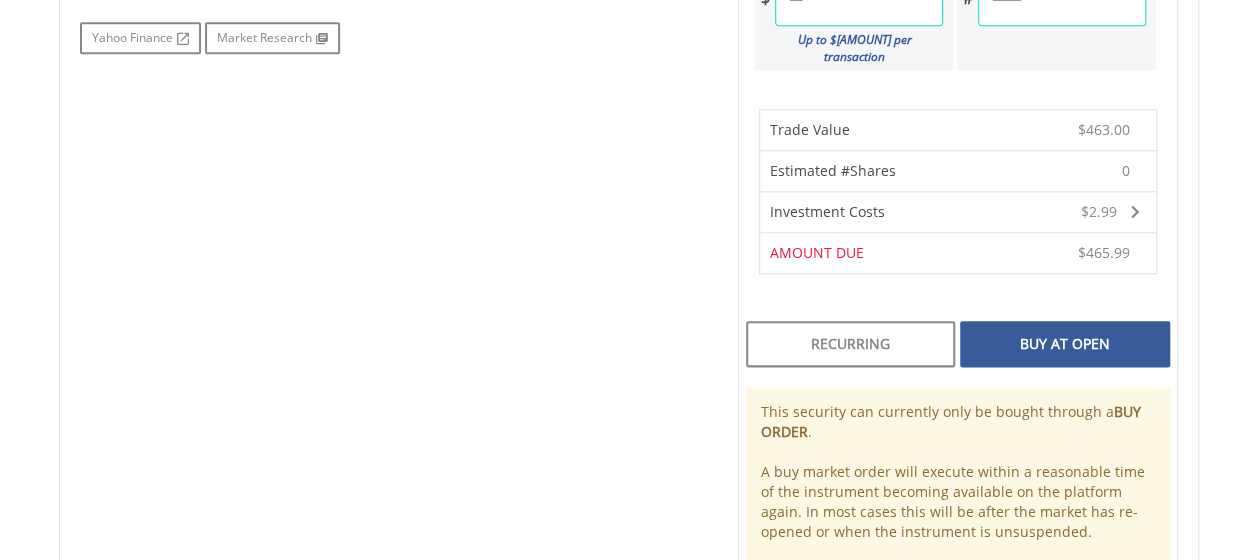 click on "Buy At Open" at bounding box center [1064, 344] 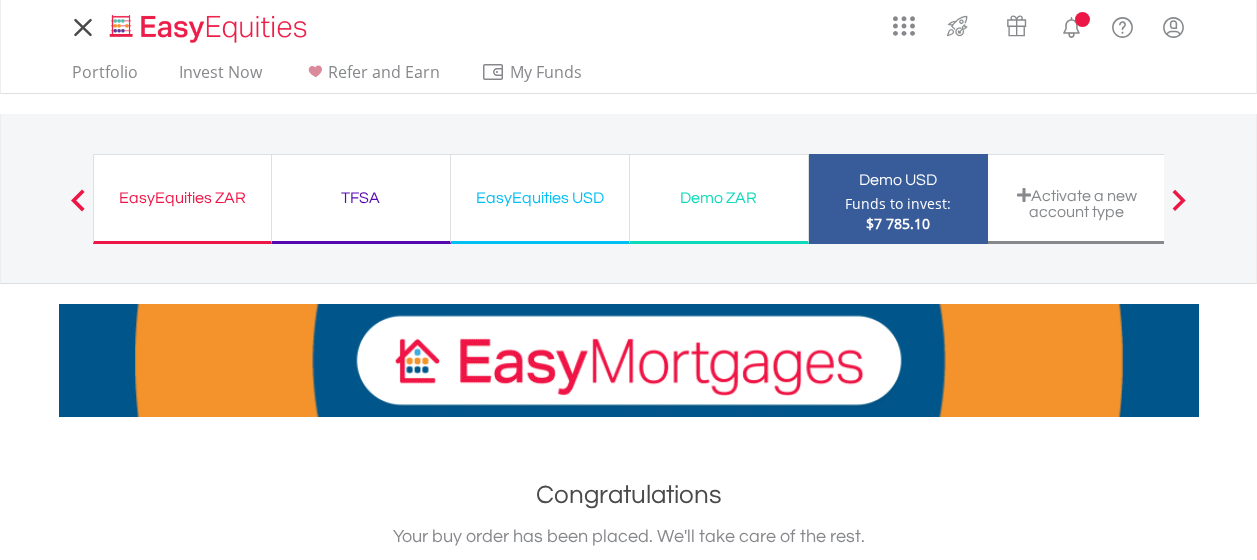 scroll, scrollTop: 0, scrollLeft: 0, axis: both 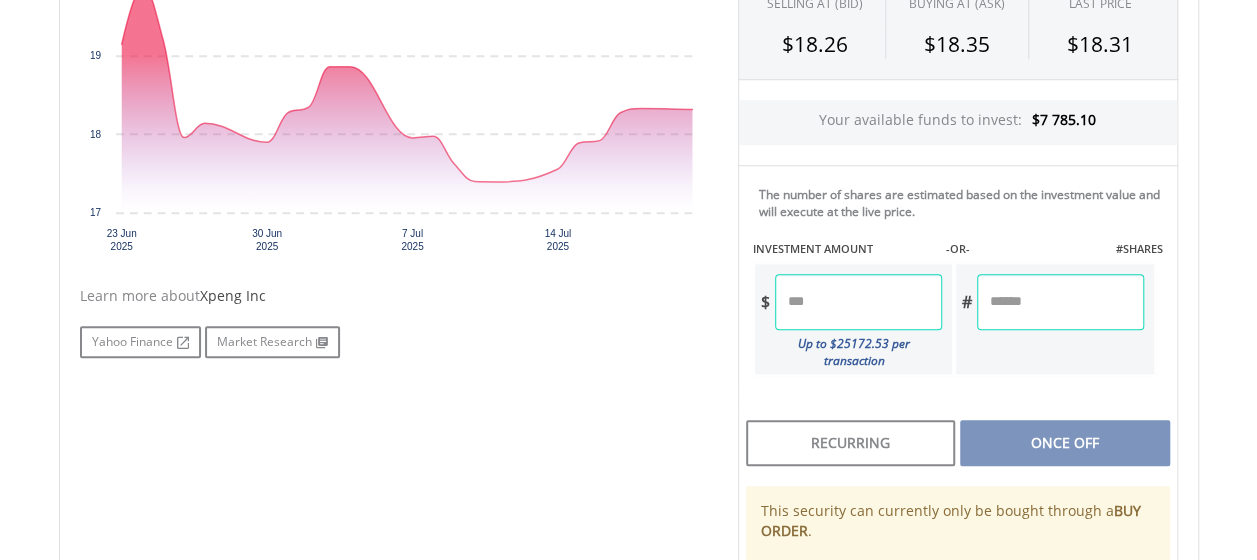 click at bounding box center [1060, 302] 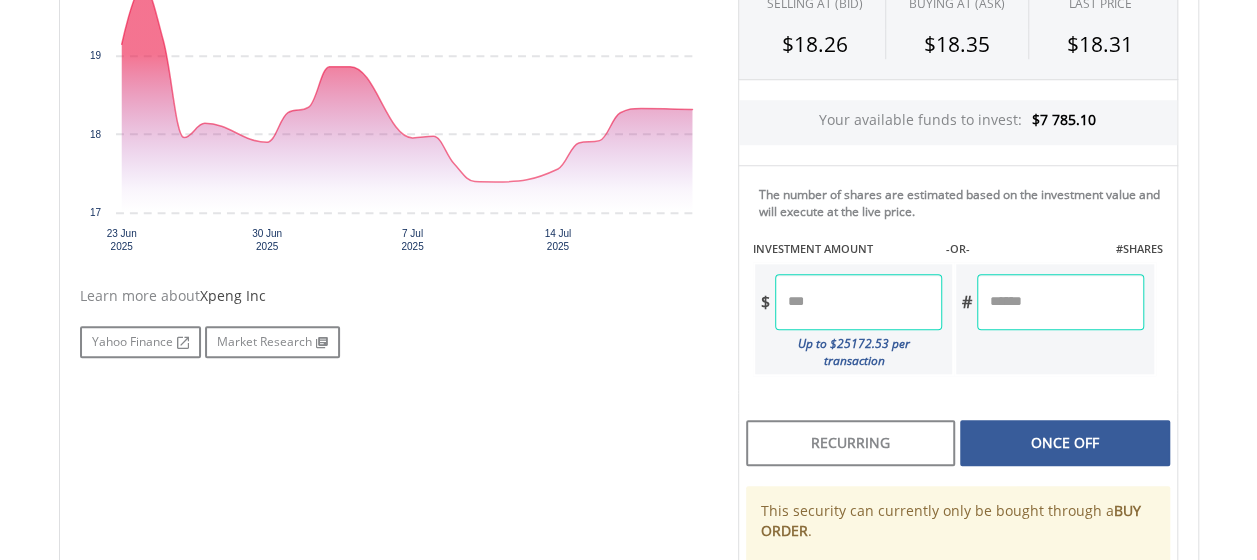 type on "***" 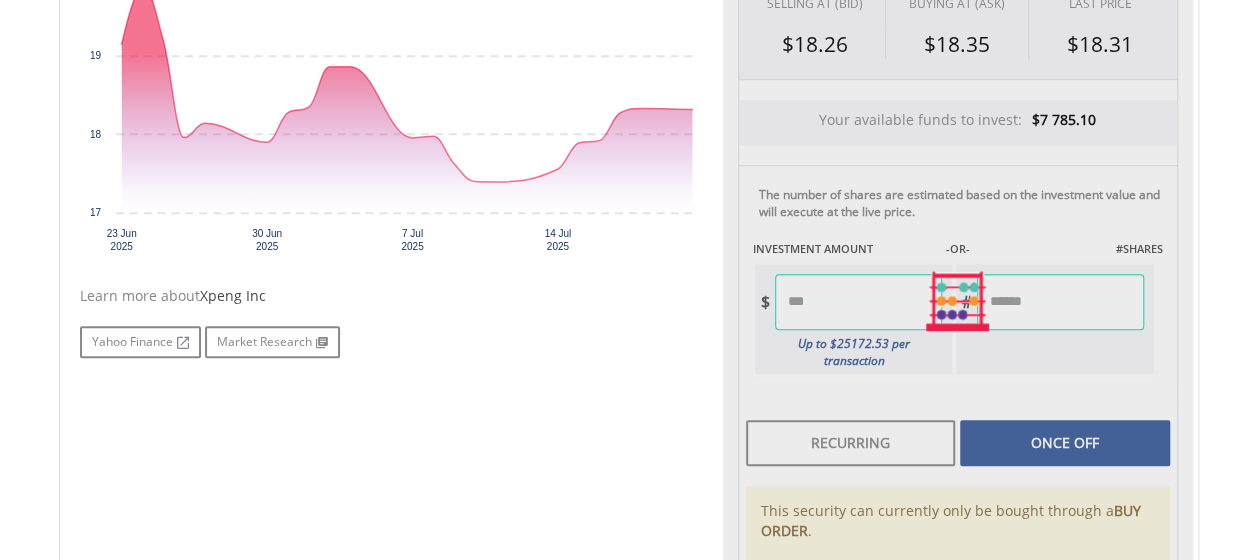 click on "Last Updated Price:
15-min. Delay*
SELLING AT (BID)
BUYING AT                     (ASK)
LAST PRICE
$18.26
$18.35
$18.31
Your available funds to invest:  $7 785.10
-OR-" at bounding box center (958, 301) 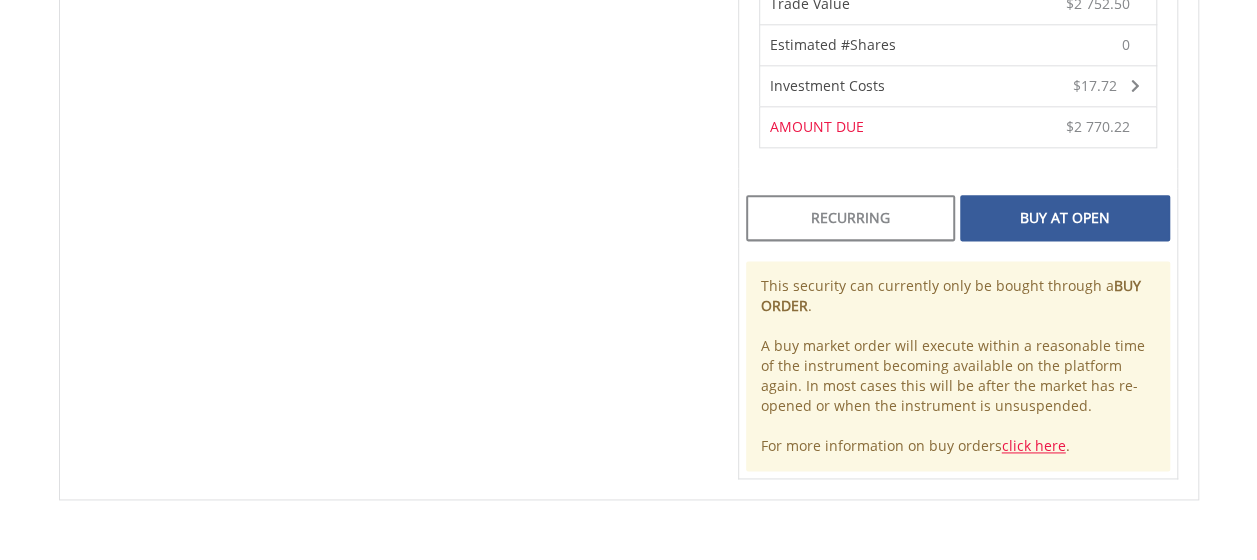 scroll, scrollTop: 1313, scrollLeft: 0, axis: vertical 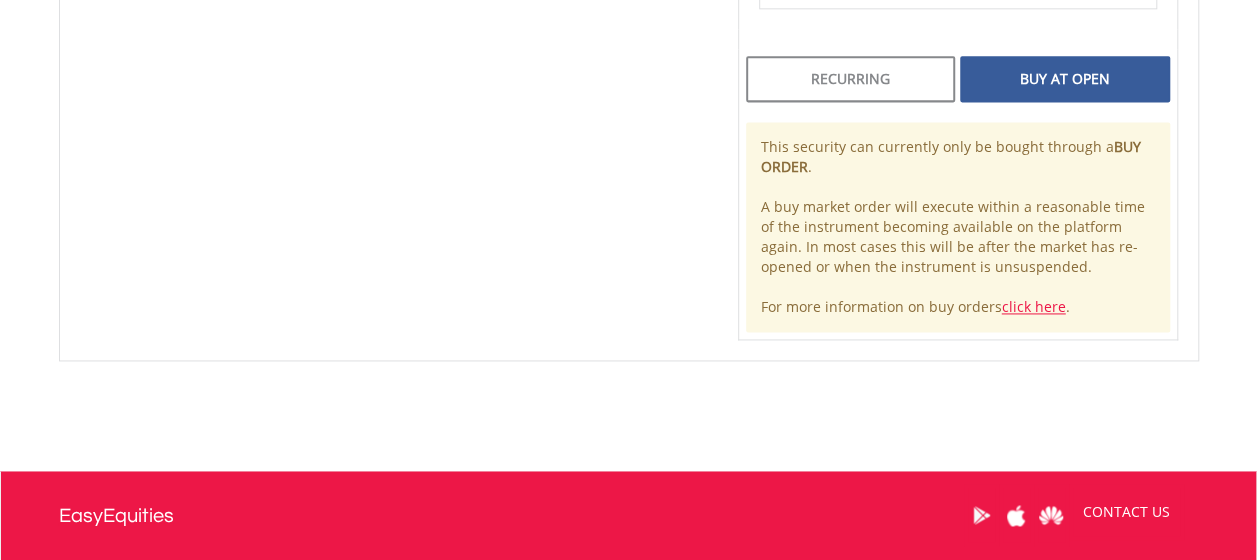 click on "Buy At Open" at bounding box center [1064, 79] 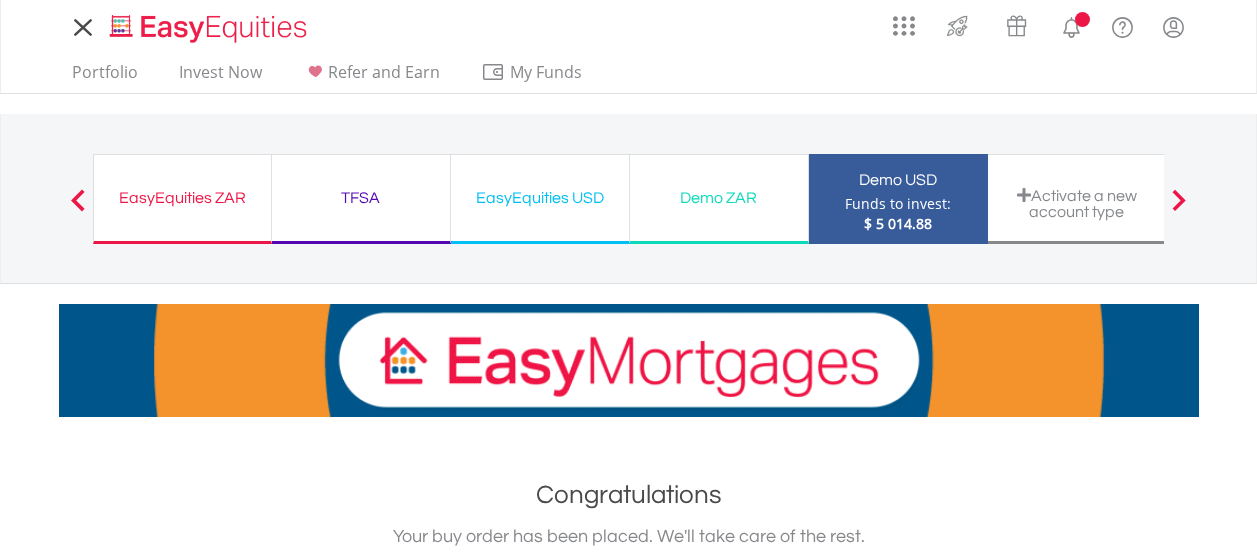 scroll, scrollTop: 0, scrollLeft: 0, axis: both 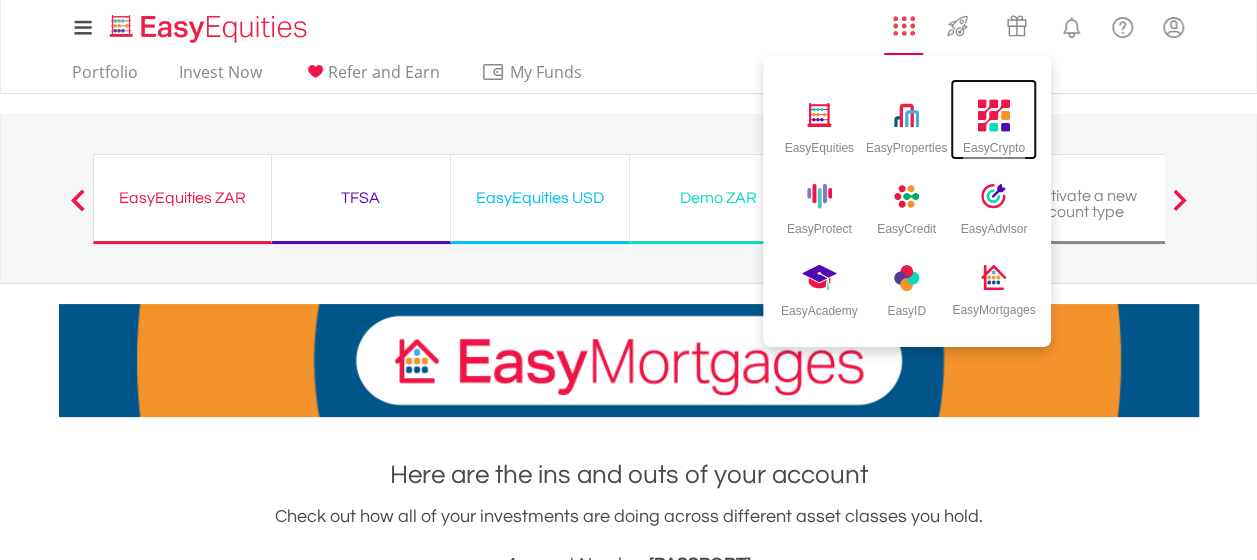 click at bounding box center (994, 115) 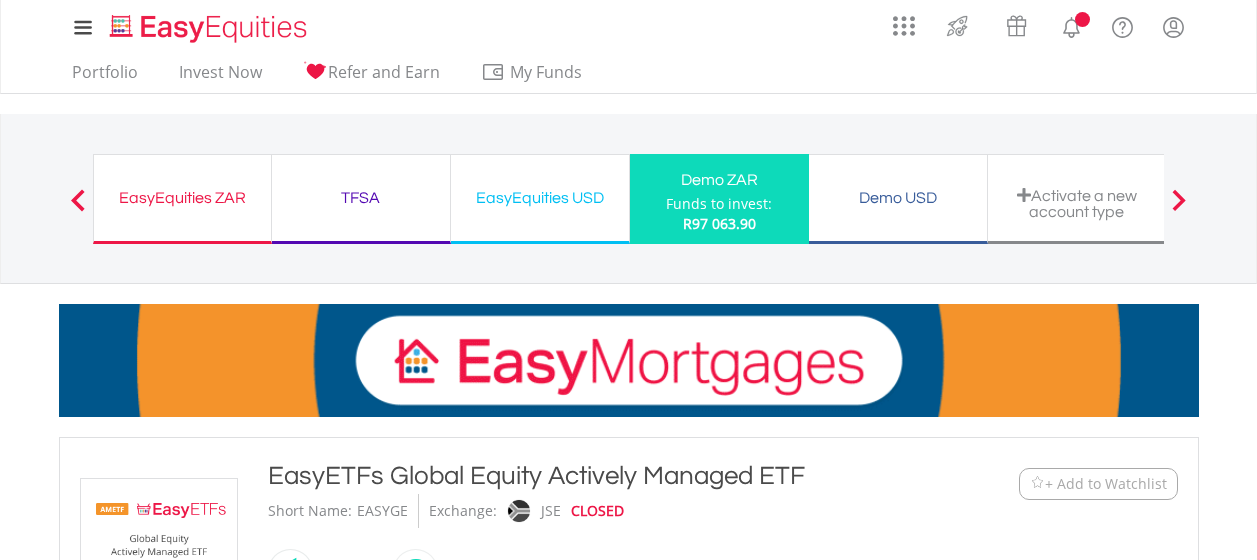 scroll, scrollTop: 0, scrollLeft: 0, axis: both 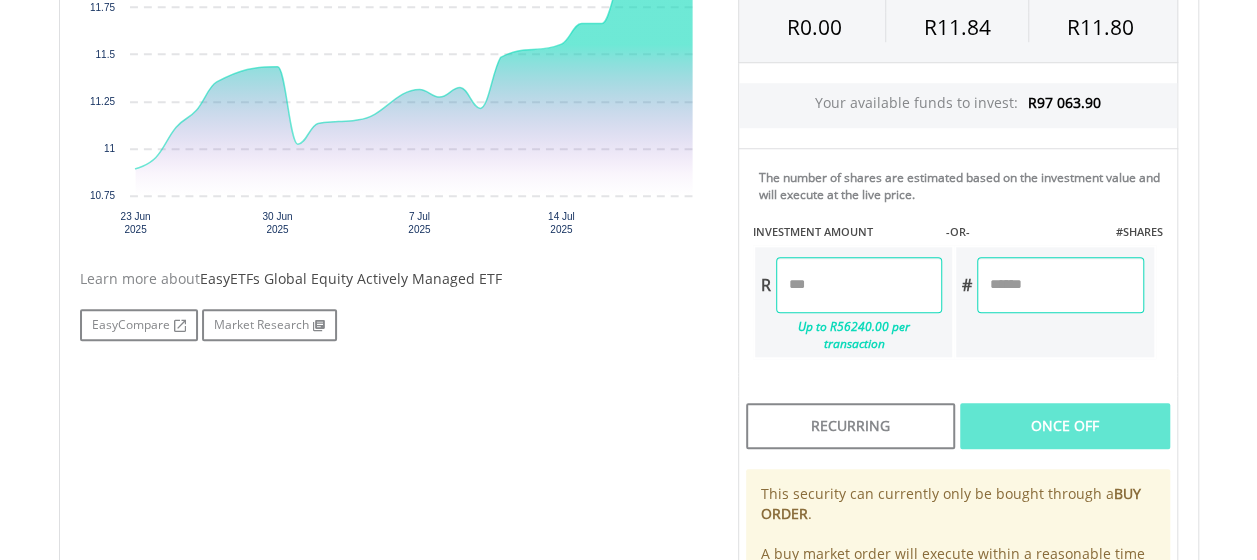 click at bounding box center (1060, 285) 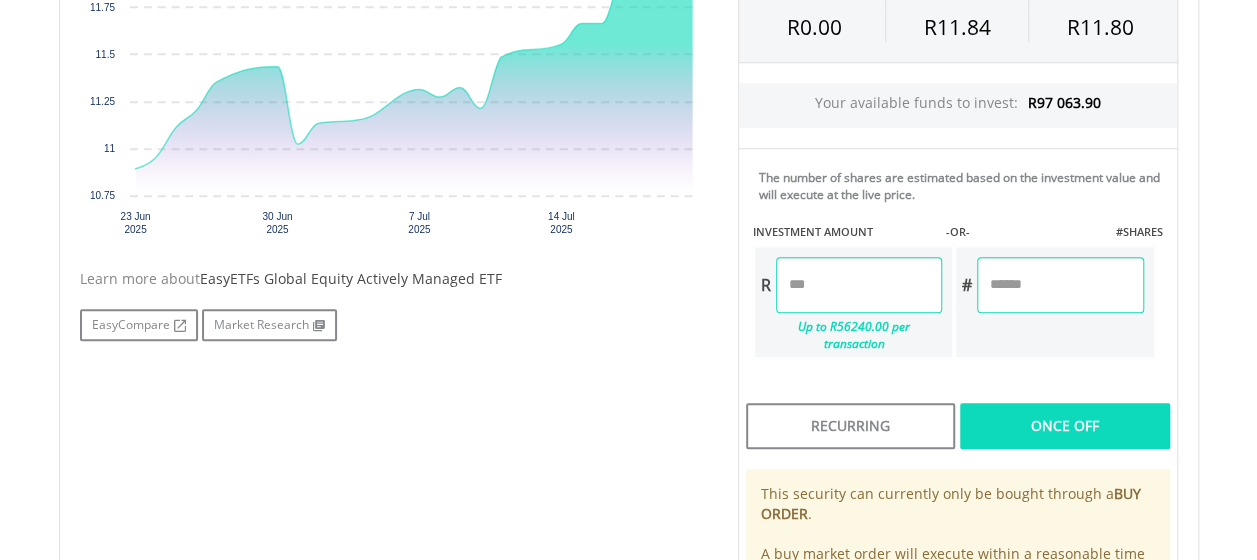 type on "***" 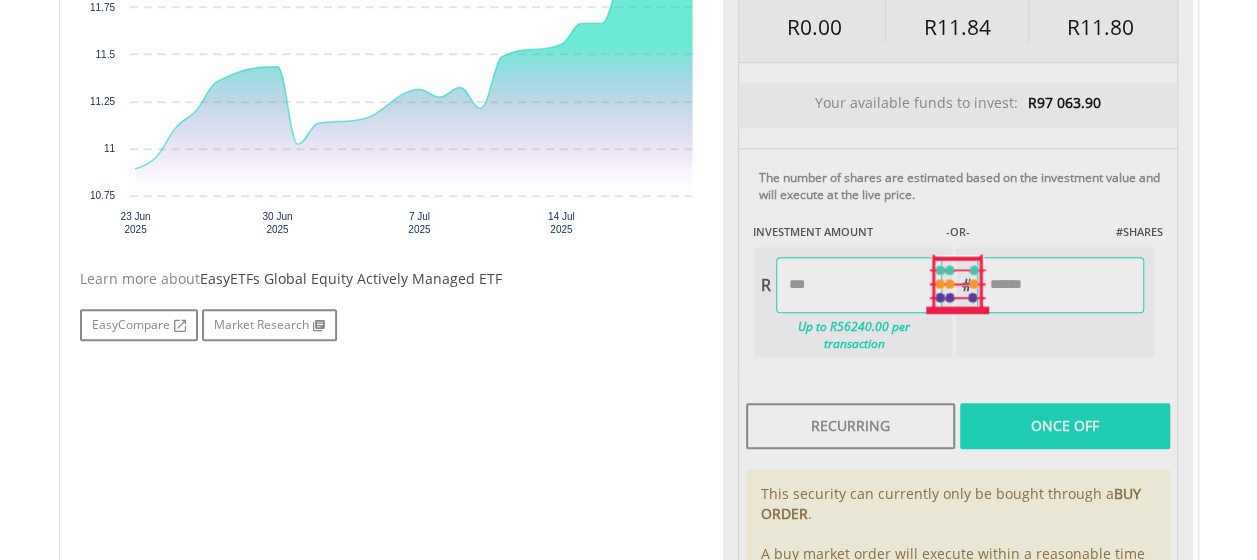 click on "Last Updated Price:
15-min. Delay*
SELLING AT (BID)
BUYING AT                     (ASK)
LAST PRICE
R0.00
R11.84
R11.80
Your available funds to invest:  R97 063.90
-OR-" at bounding box center (958, 284) 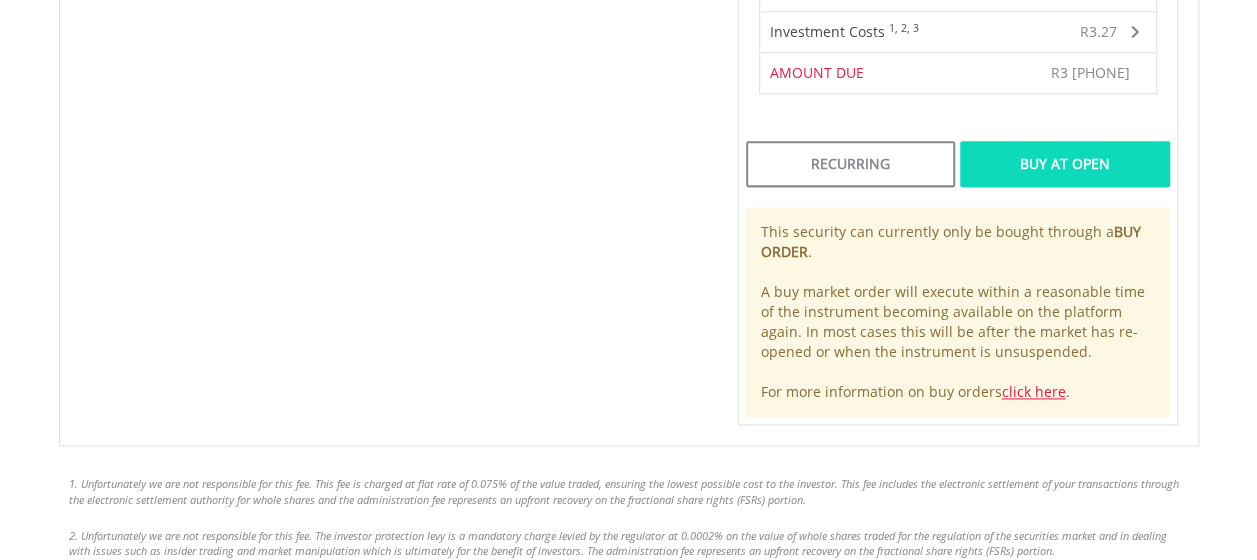 scroll, scrollTop: 1286, scrollLeft: 0, axis: vertical 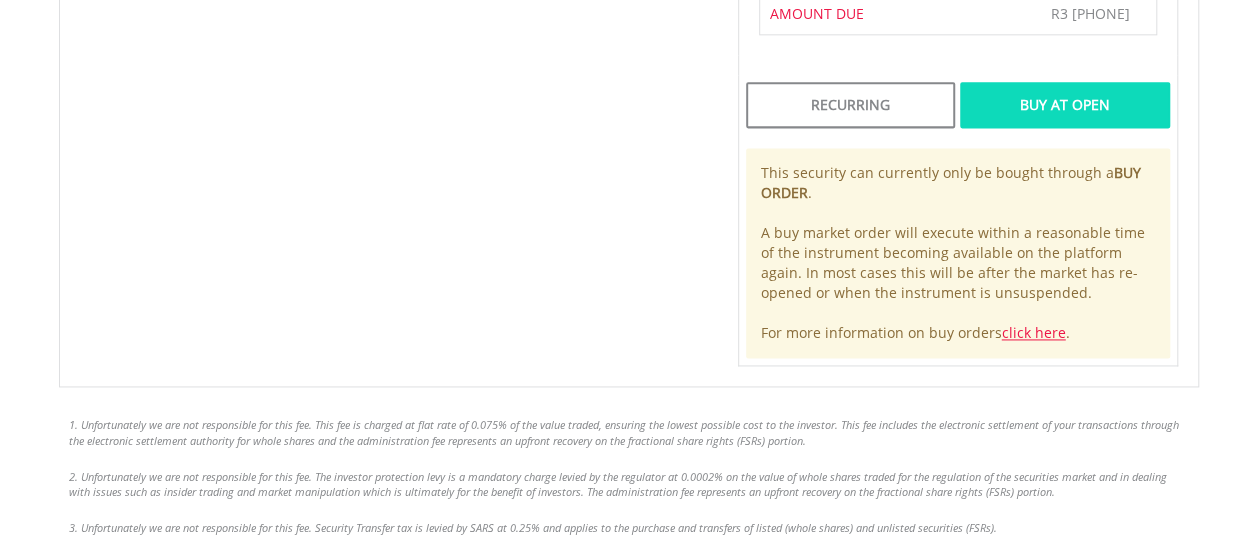 click on "Buy At Open" at bounding box center [1064, 105] 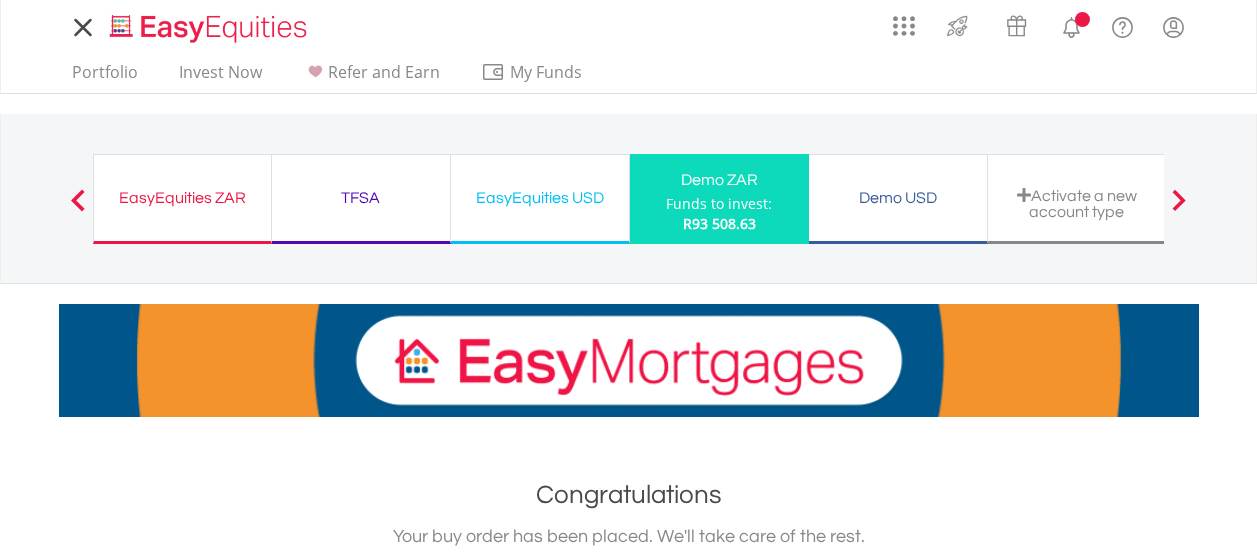 scroll, scrollTop: 0, scrollLeft: 0, axis: both 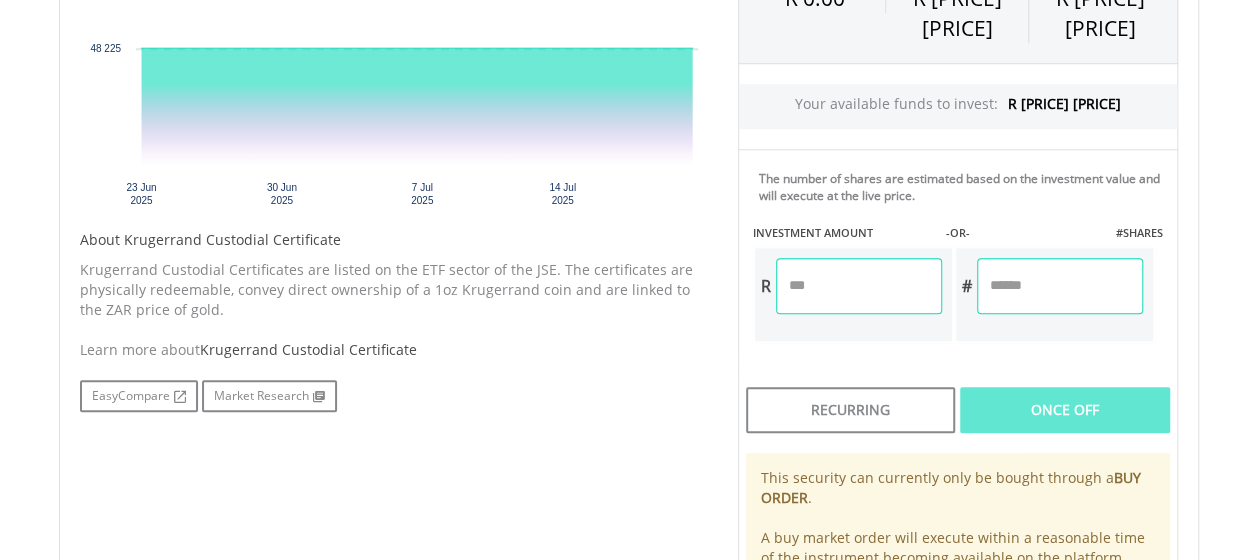 click at bounding box center (1060, 286) 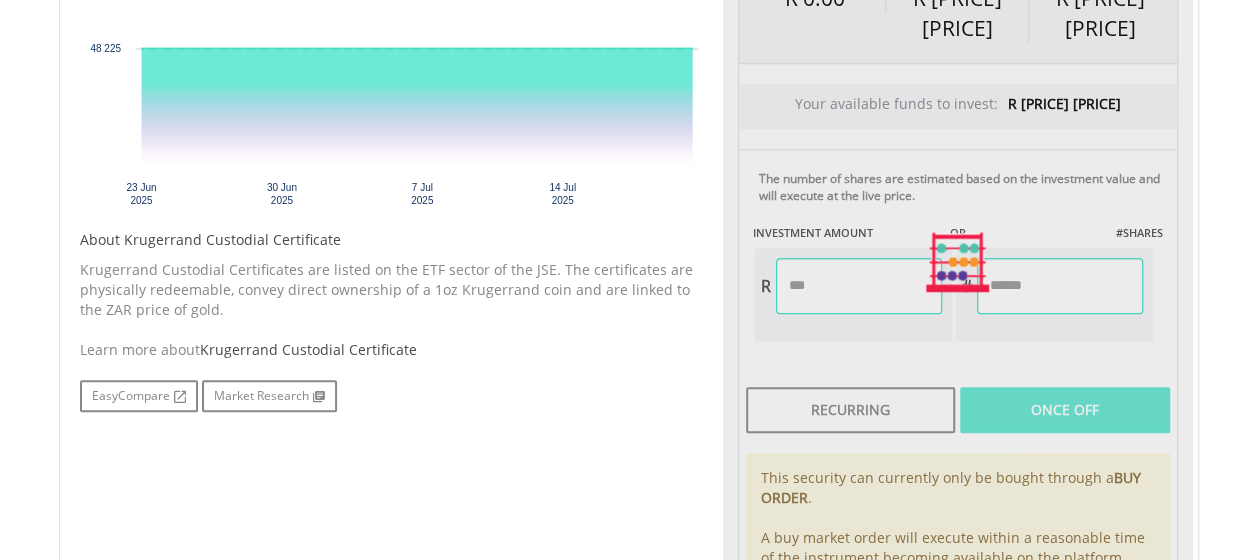 click on "**********" at bounding box center [958, 262] 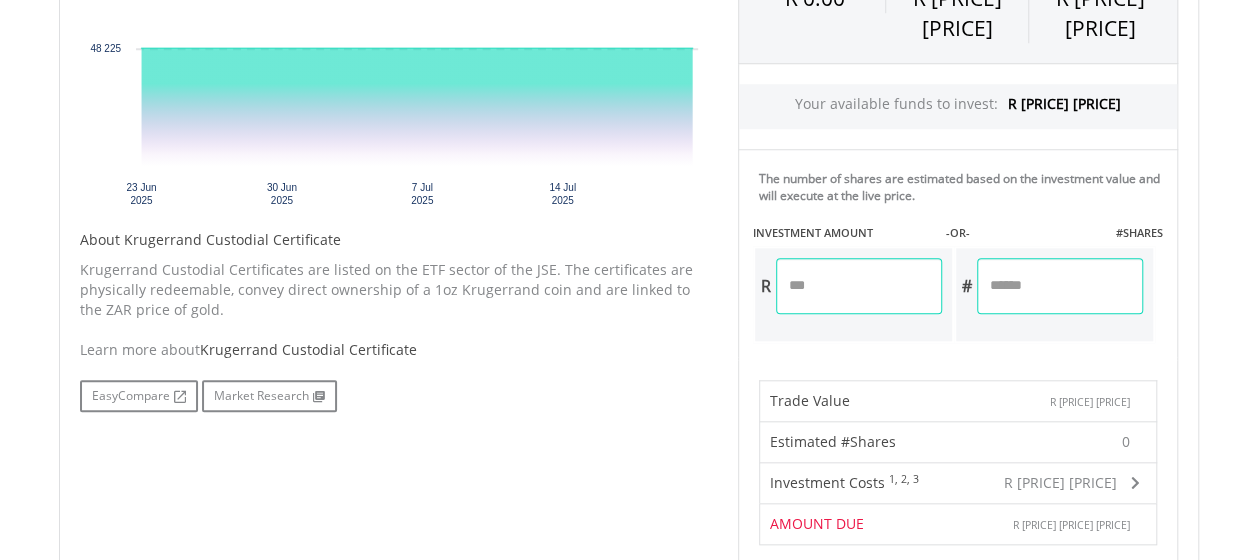 click on "***" at bounding box center [1060, 286] 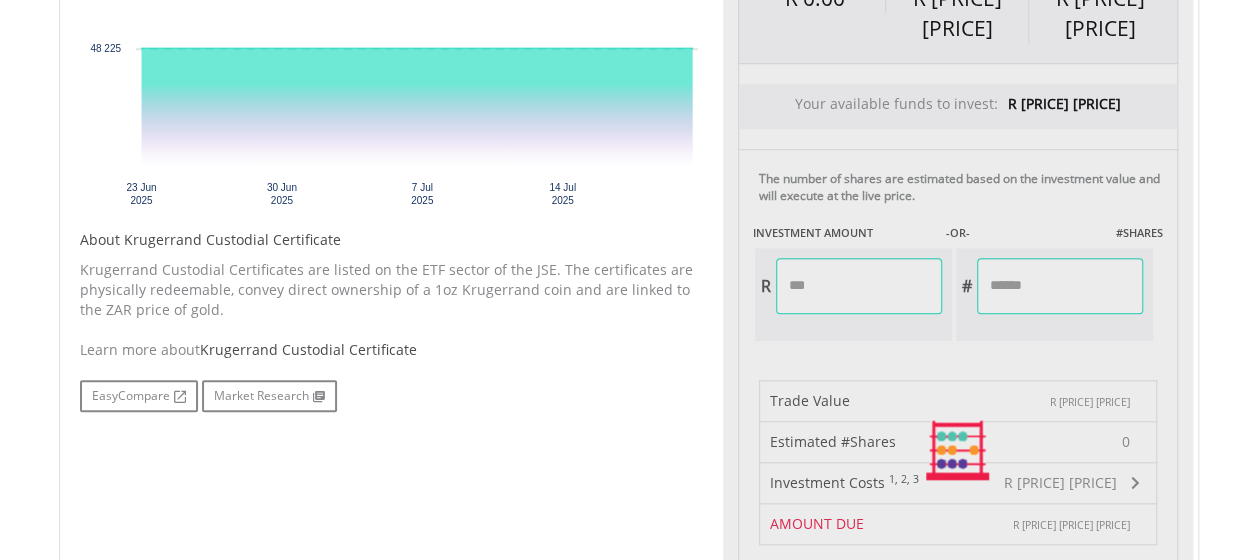 type on "**********" 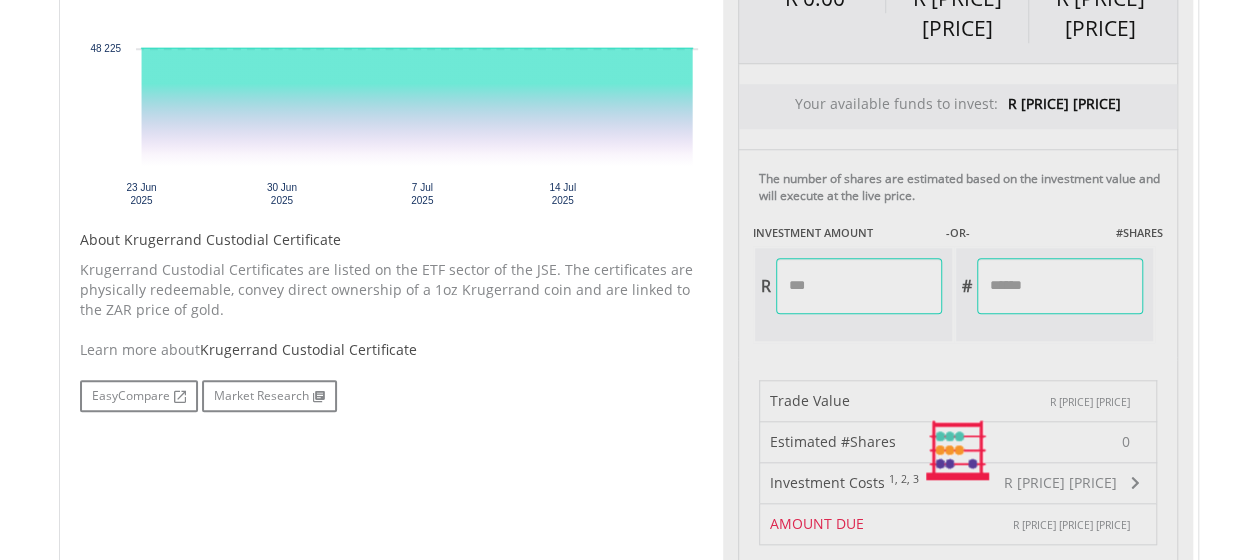 click on "**********" at bounding box center (958, 450) 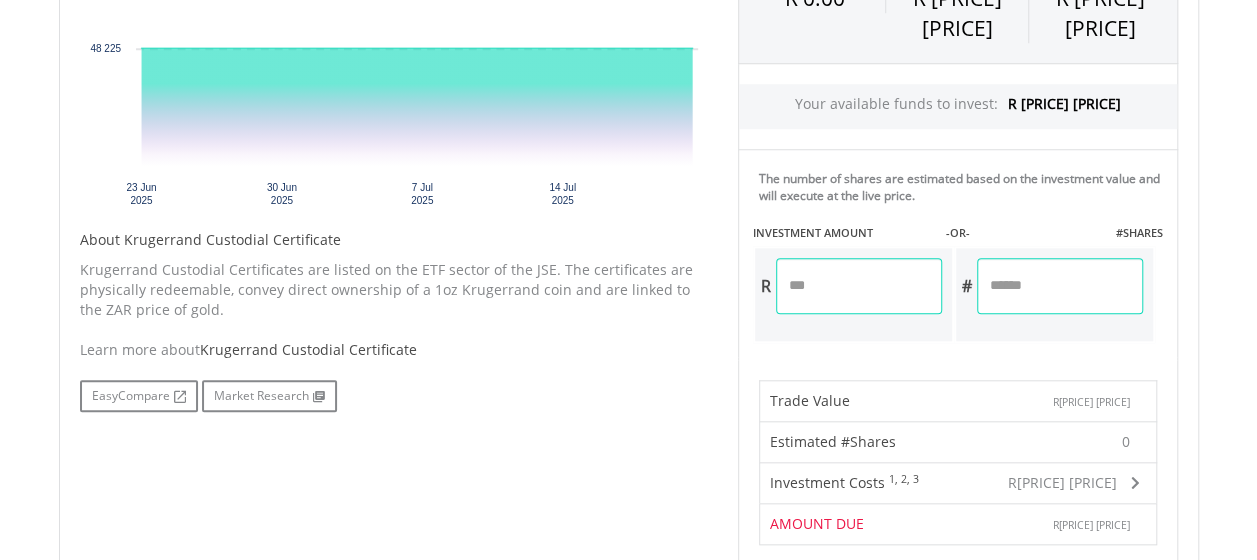 click on "**" at bounding box center [1060, 286] 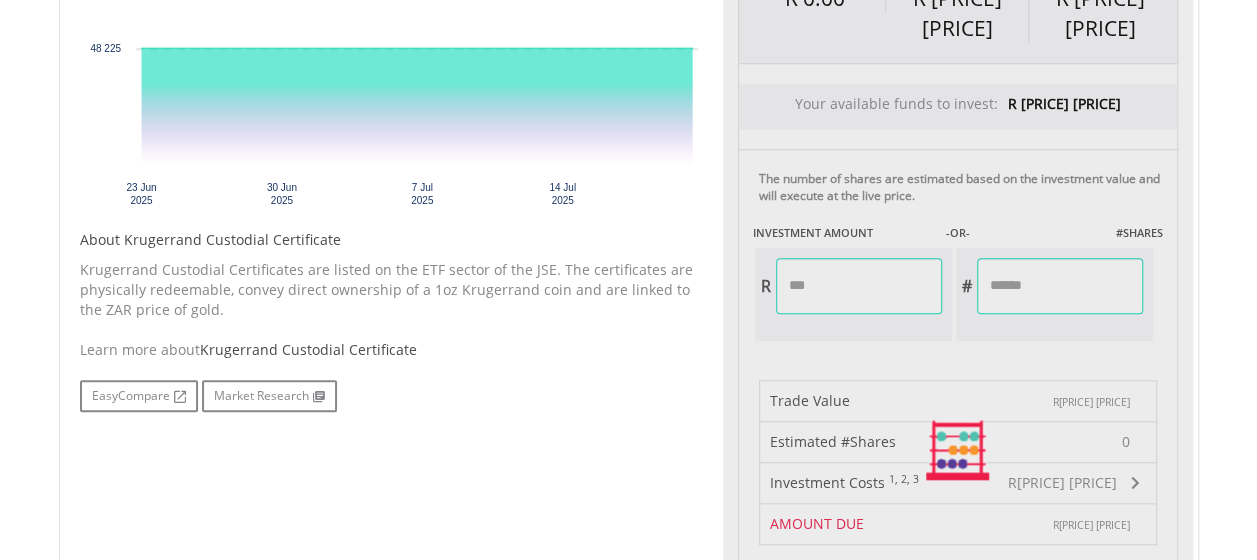 click on "Last Updated Price:
15-min. Delay*
SELLING AT (BID)
BUYING AT                     (ASK)
LAST PRICE
R 0.00
R 48 254.00
R 48 225.00
Your available funds to invest:  R 93 508.63
-OR- R ********* #
**" at bounding box center (958, 450) 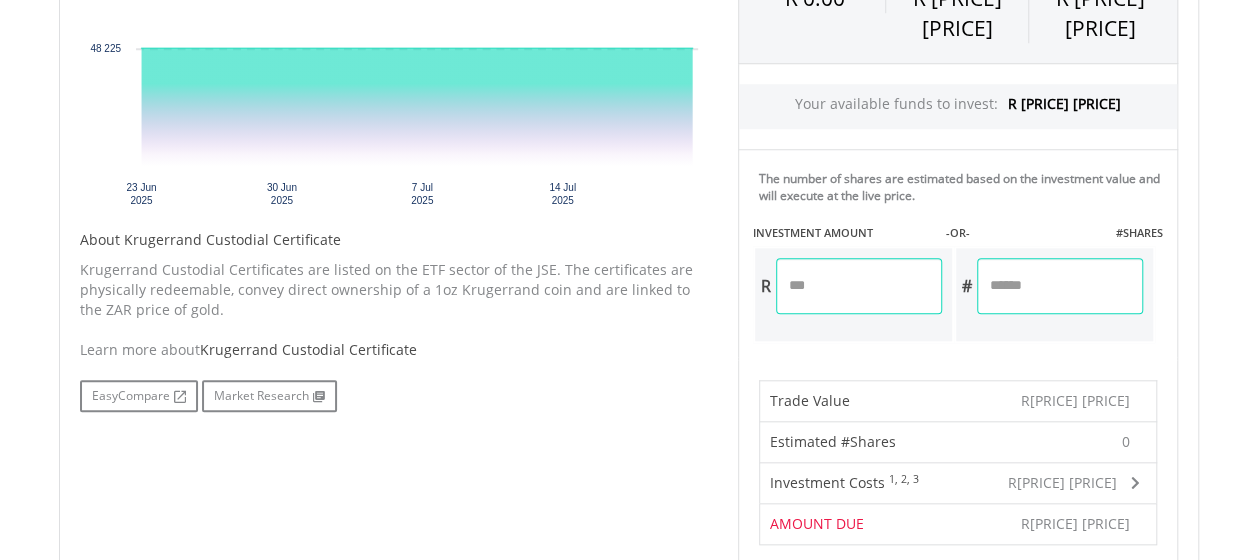 click on "**" at bounding box center (1060, 286) 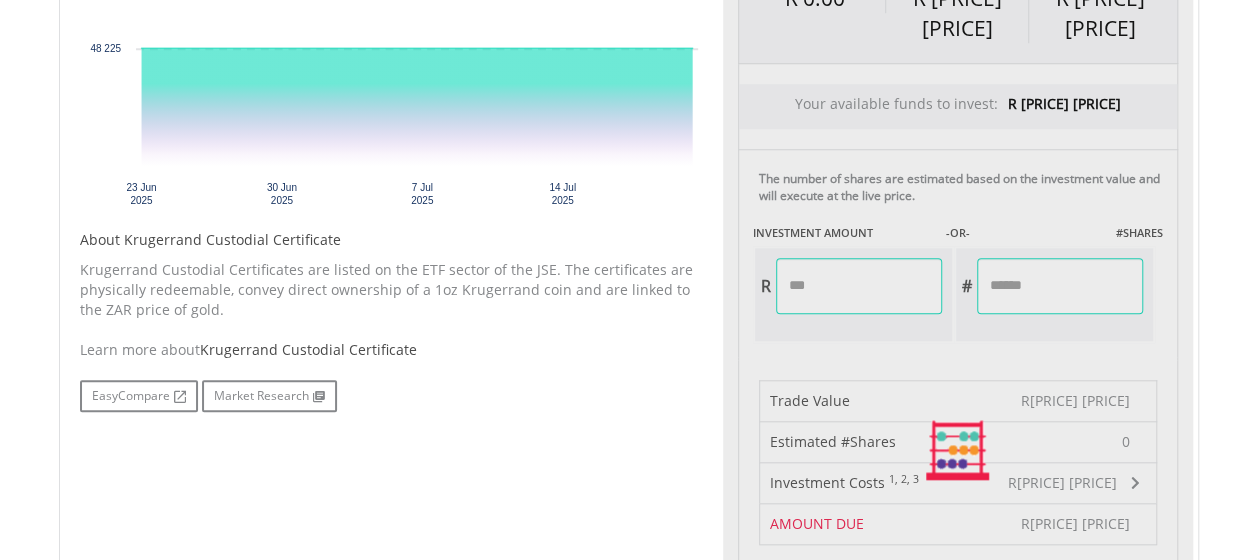 click on "Last Updated Price:
15-min. Delay*
SELLING AT (BID)
BUYING AT                     (ASK)
LAST PRICE
R 0.00
R 48 254.00
R 48 225.00
Your available funds to invest:  R 93 508.63
-OR- R ********* #
*" at bounding box center [958, 450] 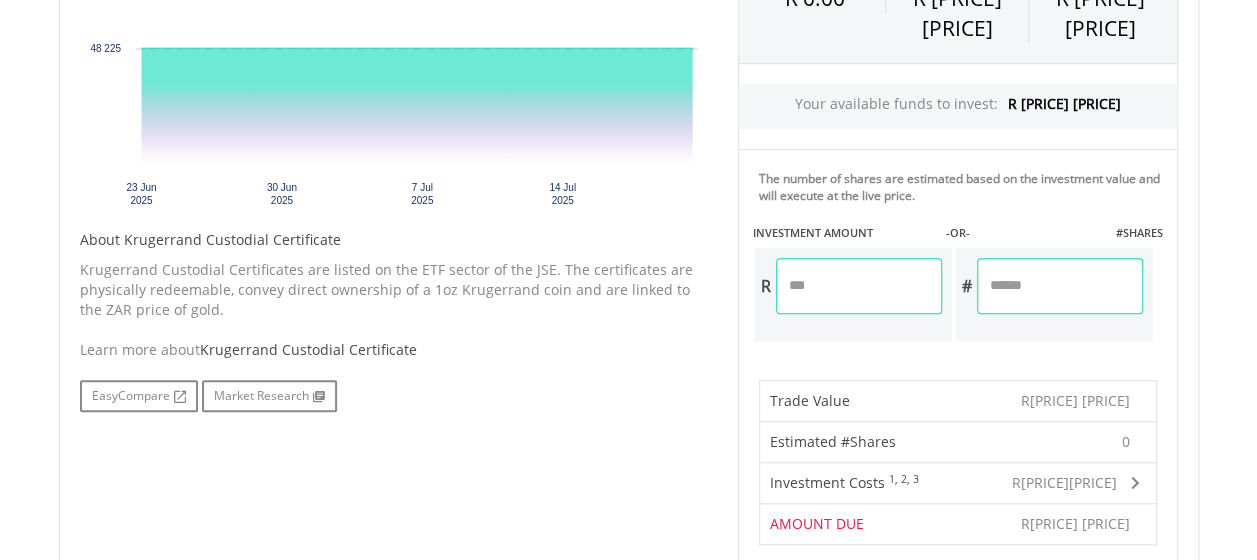 click on "*" at bounding box center (1060, 286) 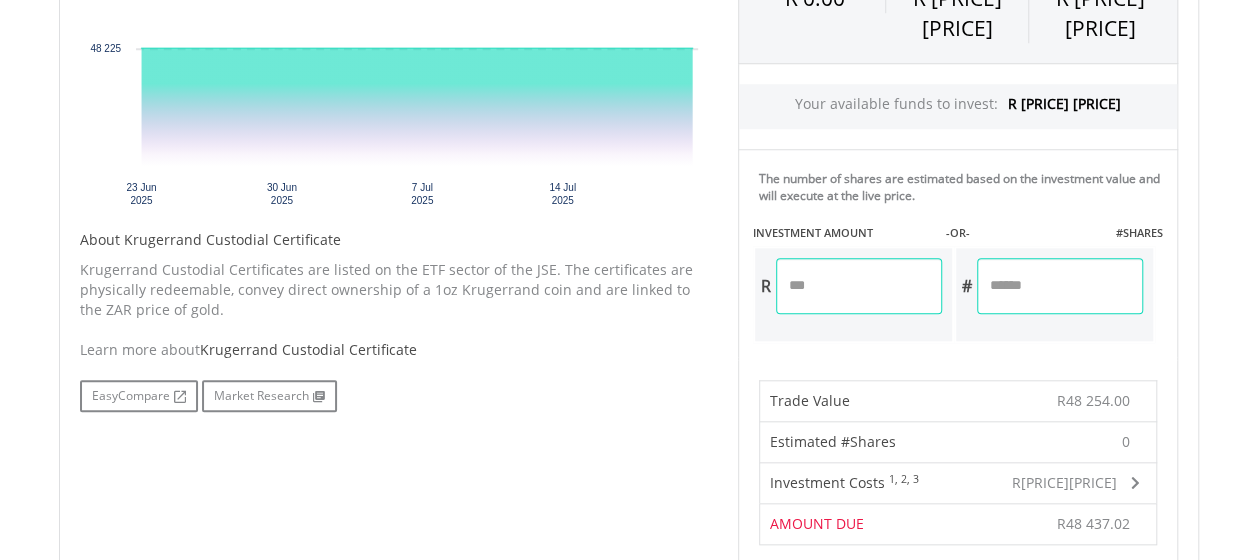 click at bounding box center (958, 358) 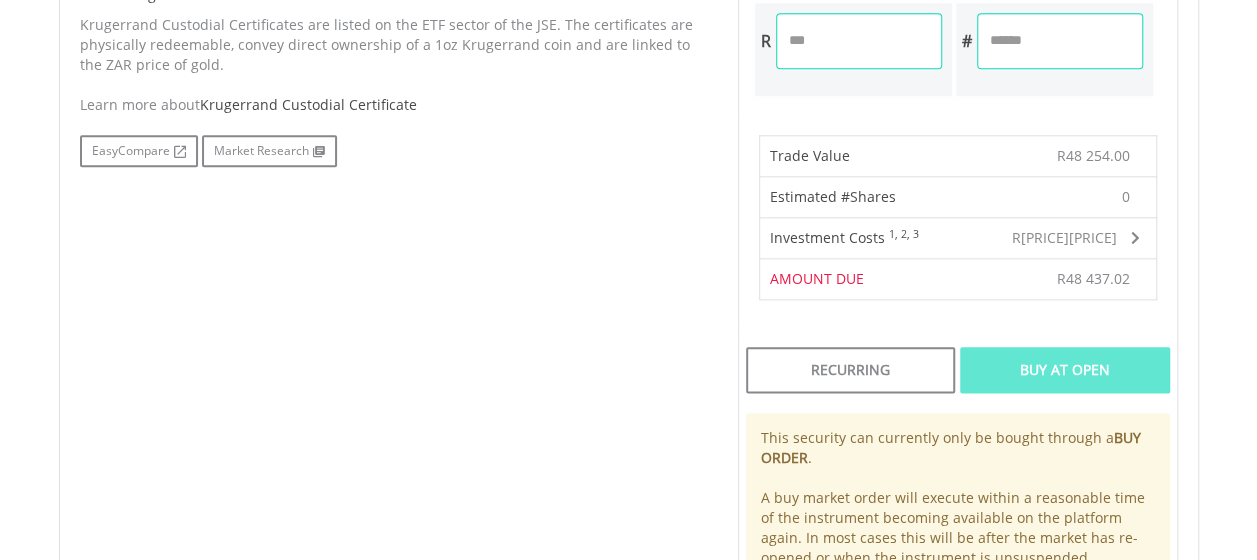 scroll, scrollTop: 1111, scrollLeft: 0, axis: vertical 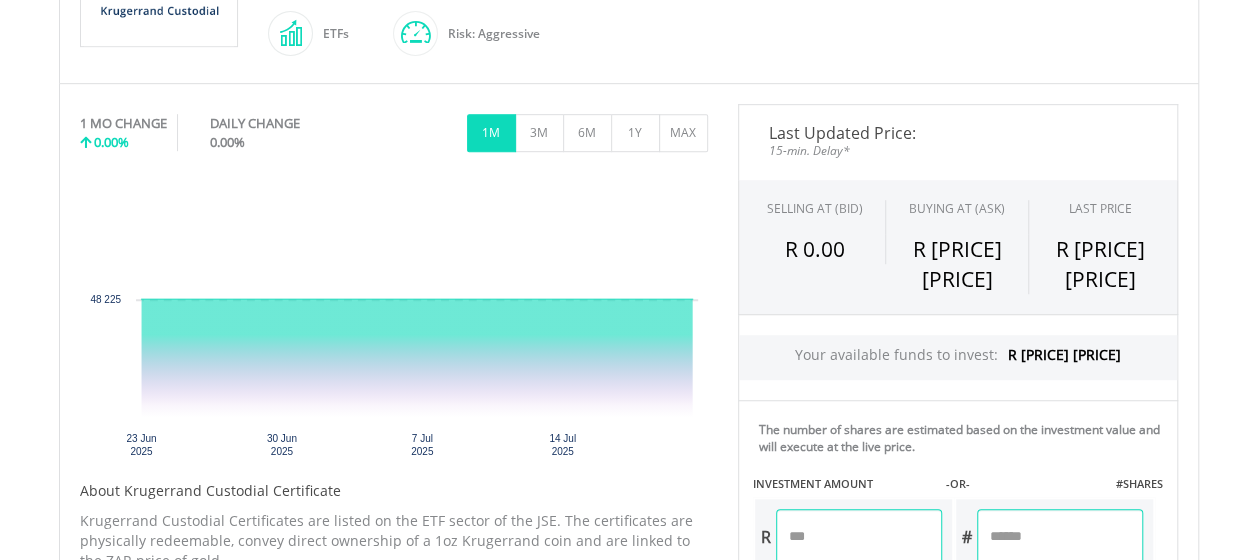 click on "*" at bounding box center (1060, 537) 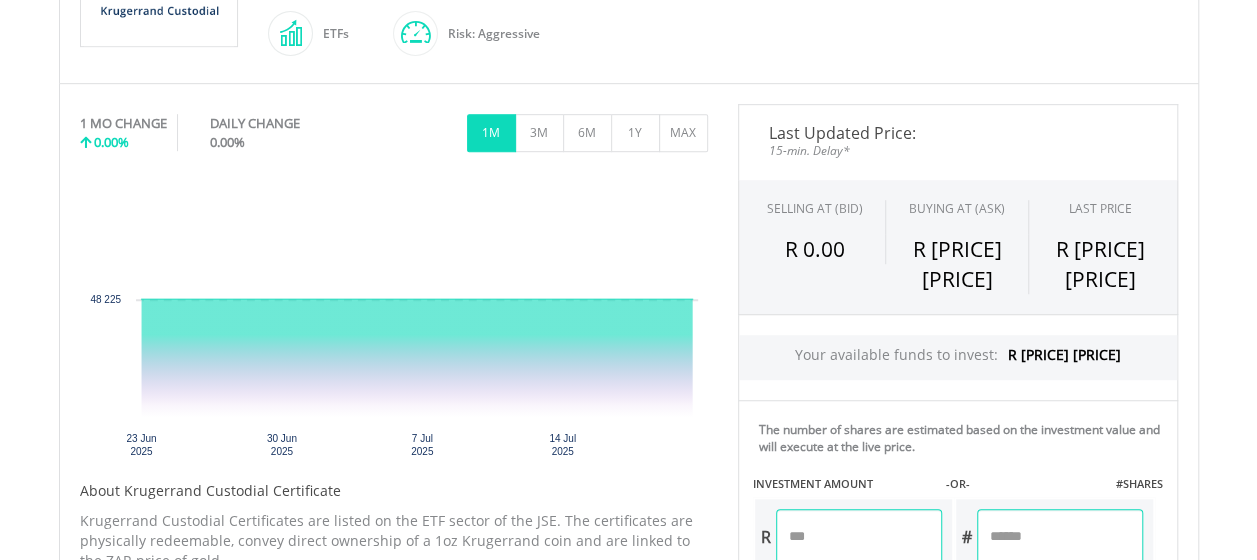 type on "**" 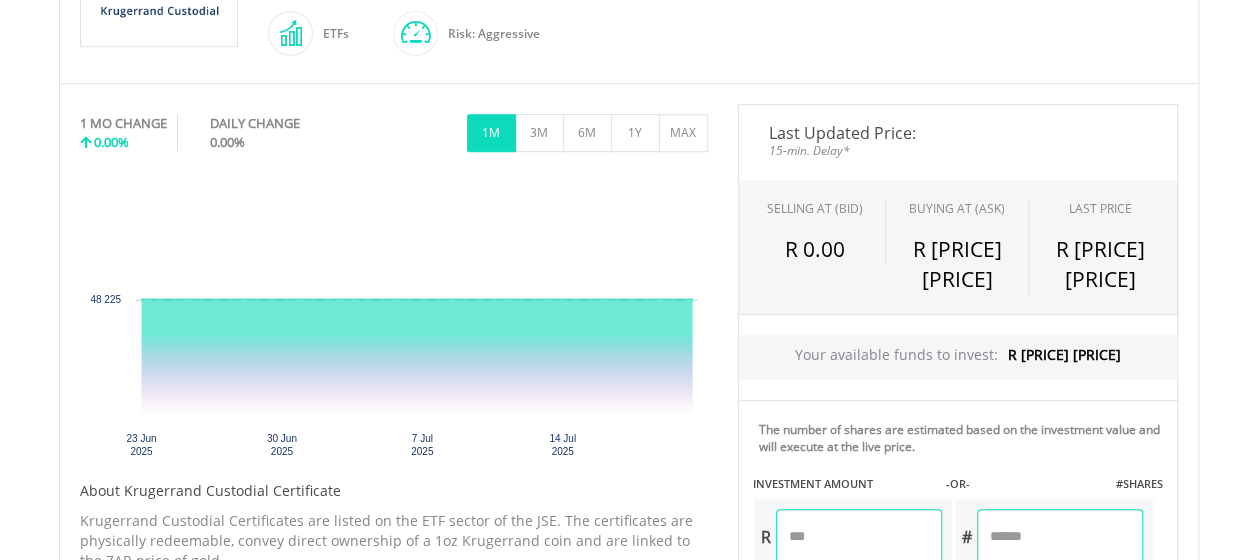type on "********" 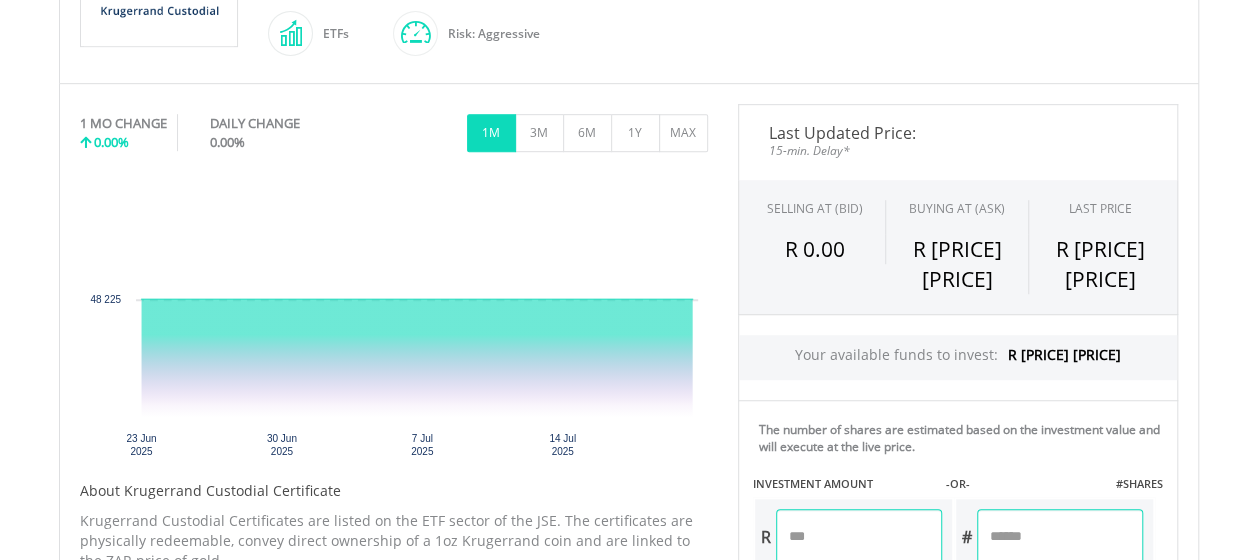 type on "***" 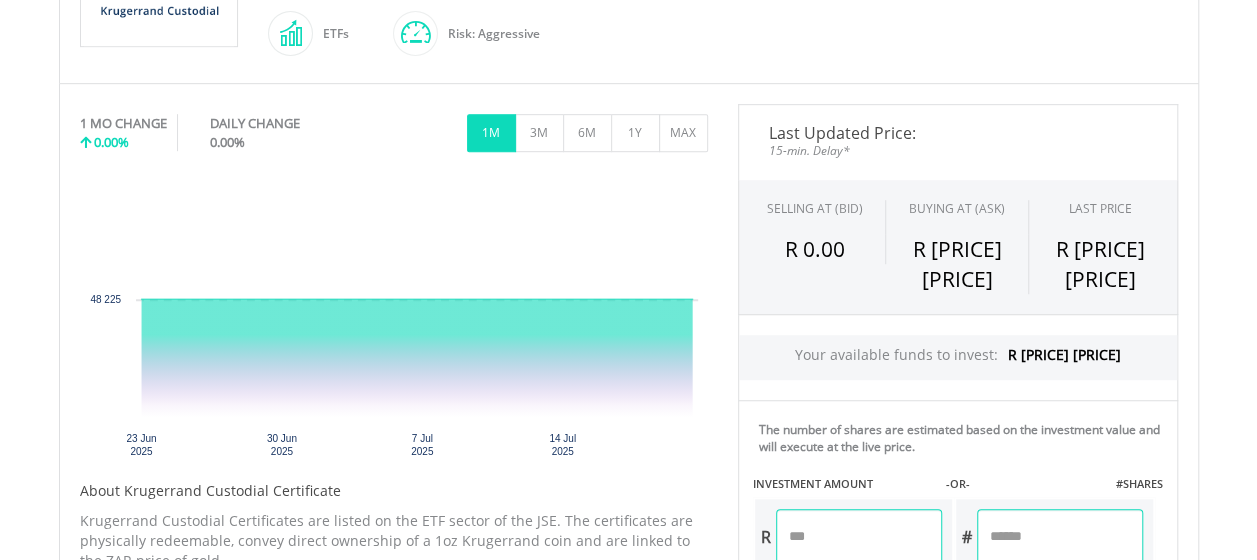 type on "*******" 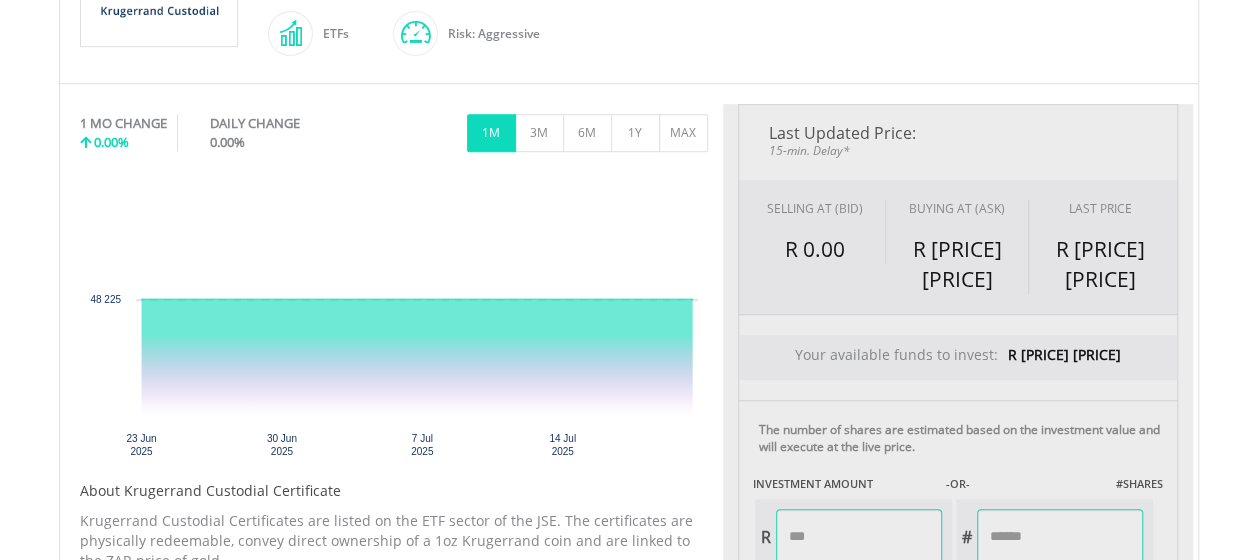 click on "My Investments
Invest Now
New Listings
Sell
My Recurring Investments
Pending Orders
Vouchers
Buy a Voucher
Redeem a Voucher
Account Management" at bounding box center [628, 572] 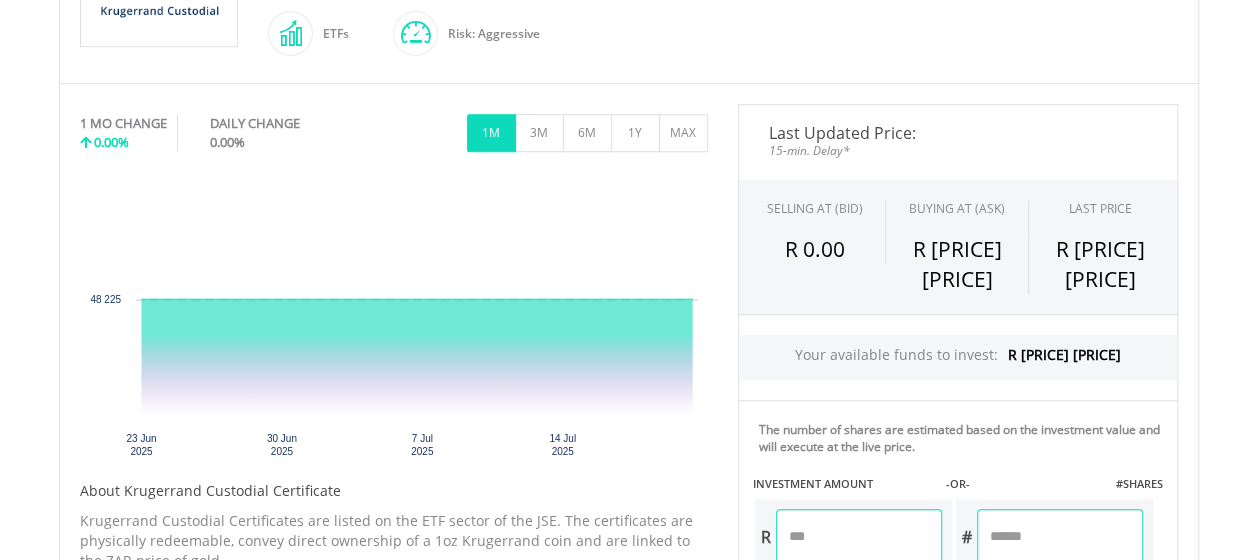 click on "***" at bounding box center (1060, 537) 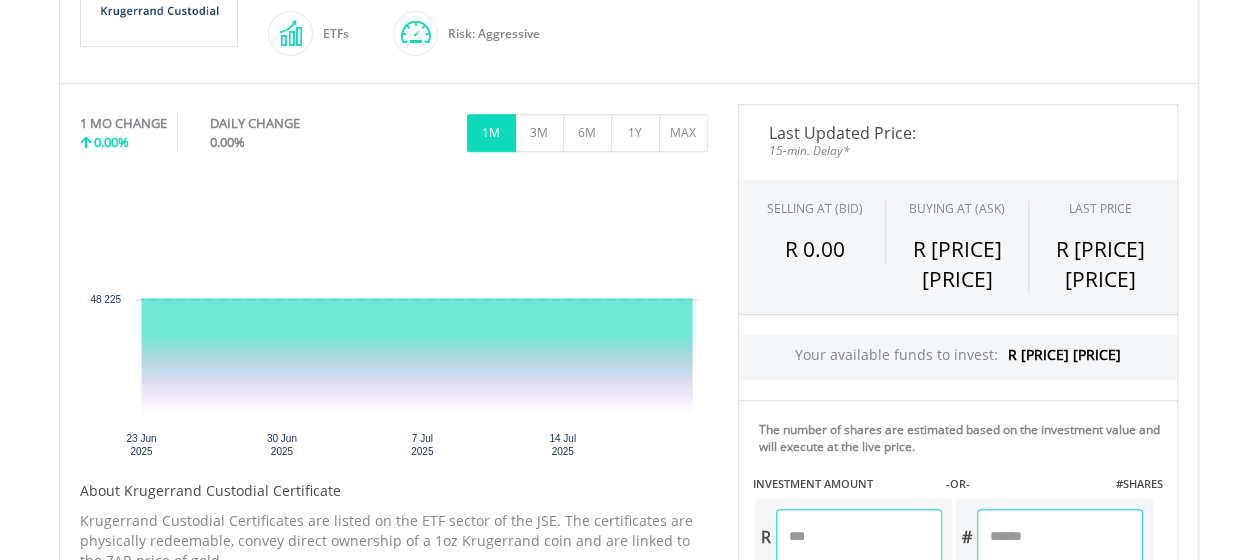 type on "***" 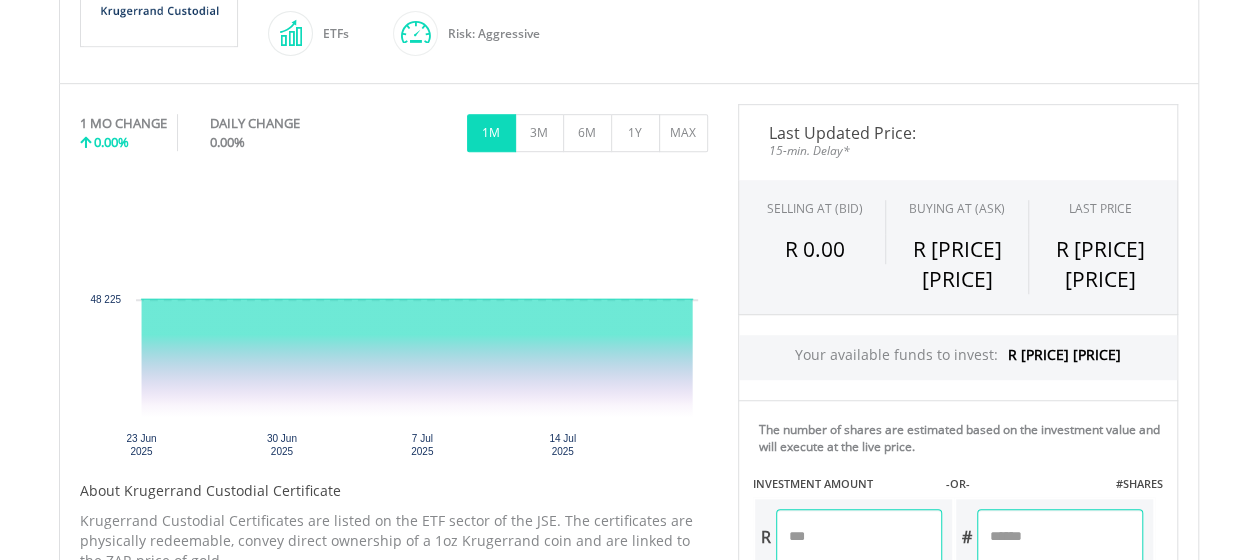 type on "*******" 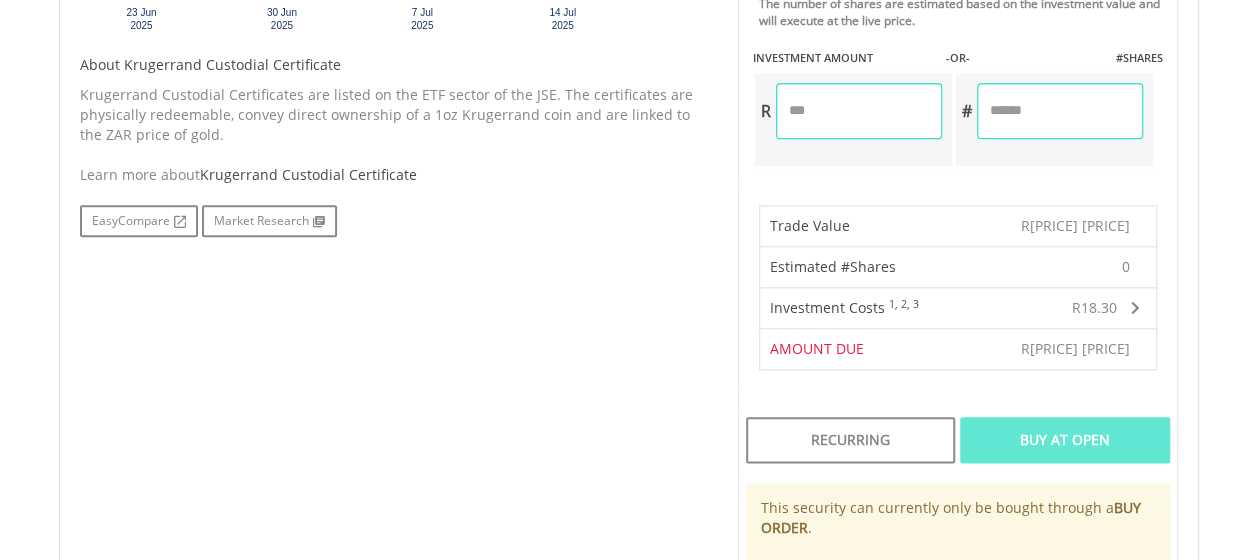 scroll, scrollTop: 1044, scrollLeft: 0, axis: vertical 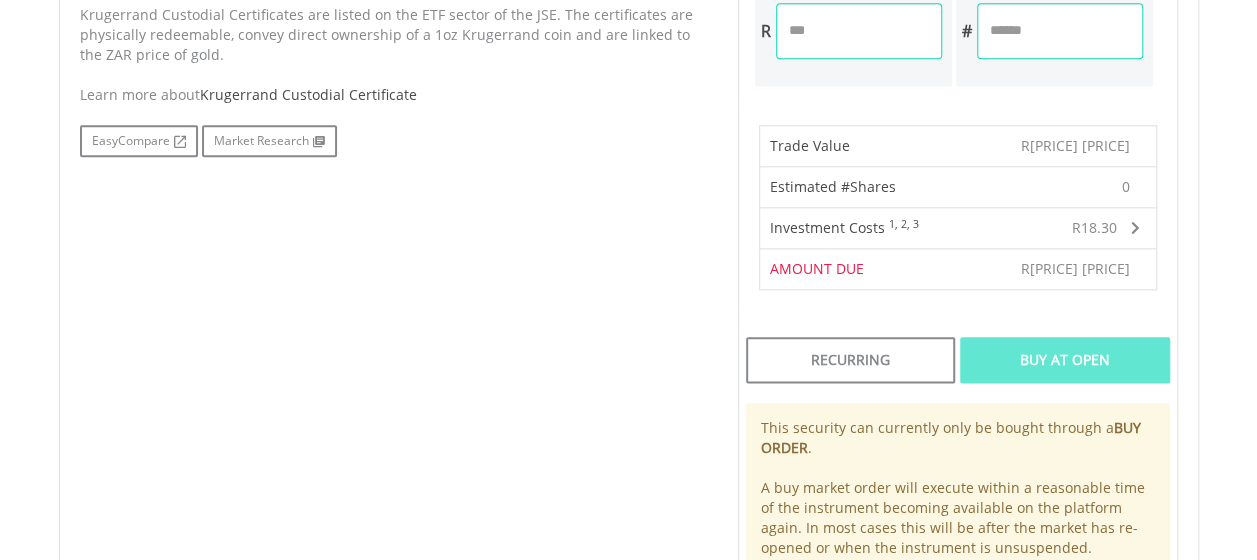 click on "Buy At Open" at bounding box center [1064, 360] 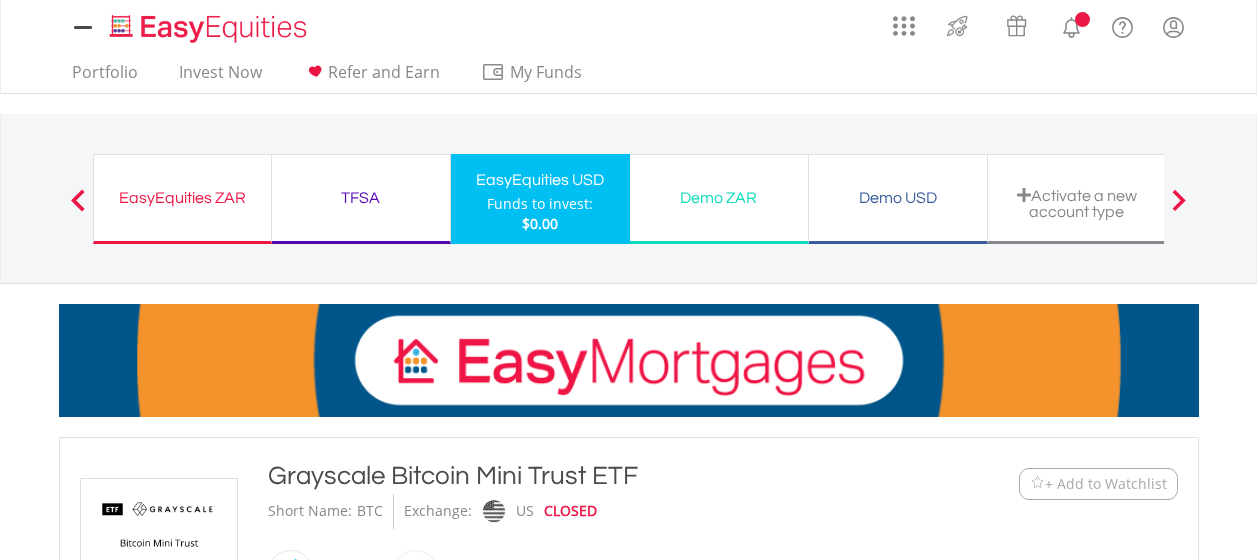 scroll, scrollTop: 0, scrollLeft: 0, axis: both 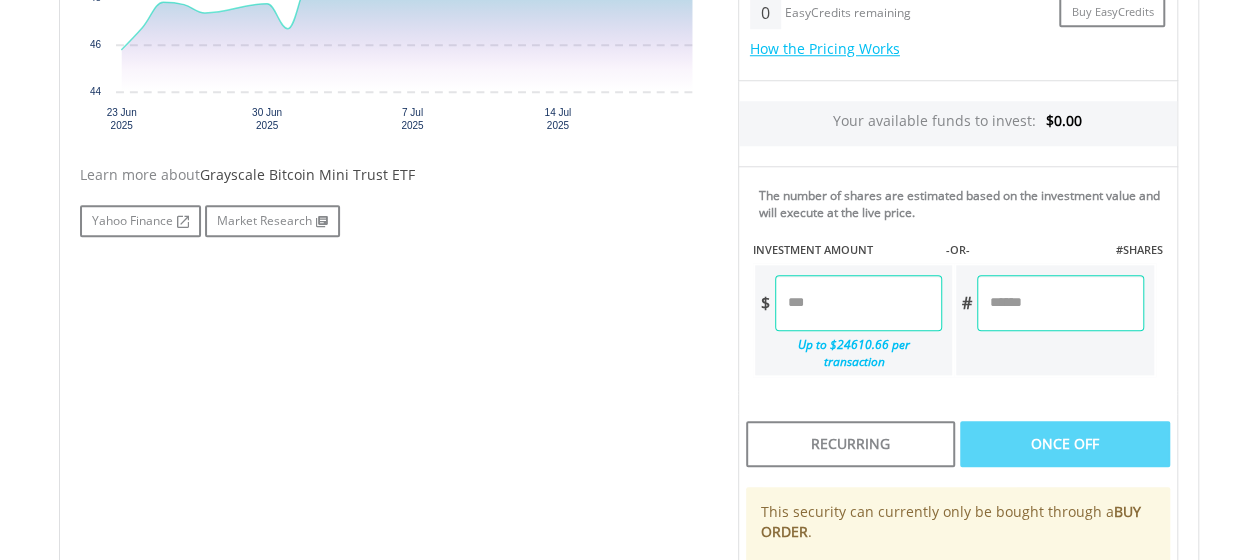 click at bounding box center [1060, 303] 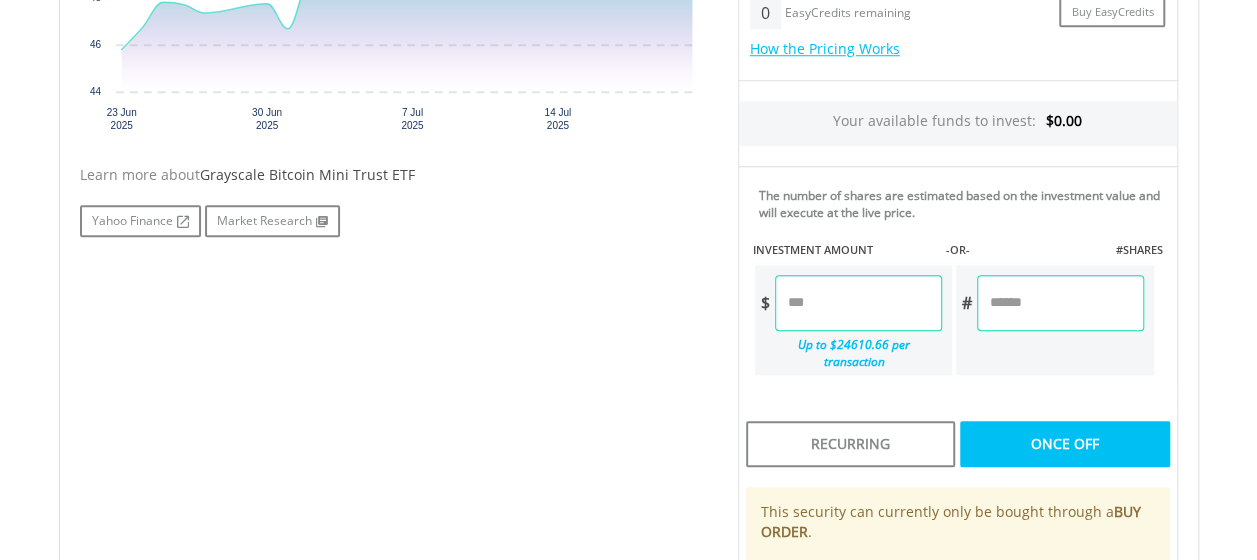 type on "**" 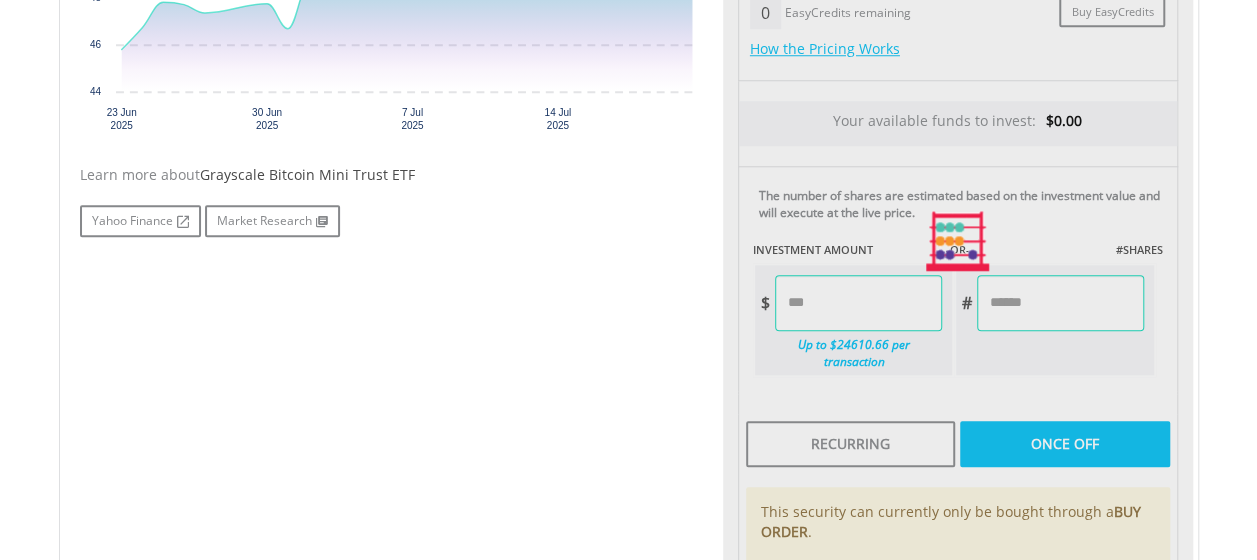click on "Last Updated Price:
15-min. Delay*
Price Update Cost:
0
Credits
Market Closed
SELLING AT (BID)
BUYING AT                     (ASK)
LAST PRICE
$51.99
$52.02
$52.01
0
Buy EasyCredits" at bounding box center [958, 242] 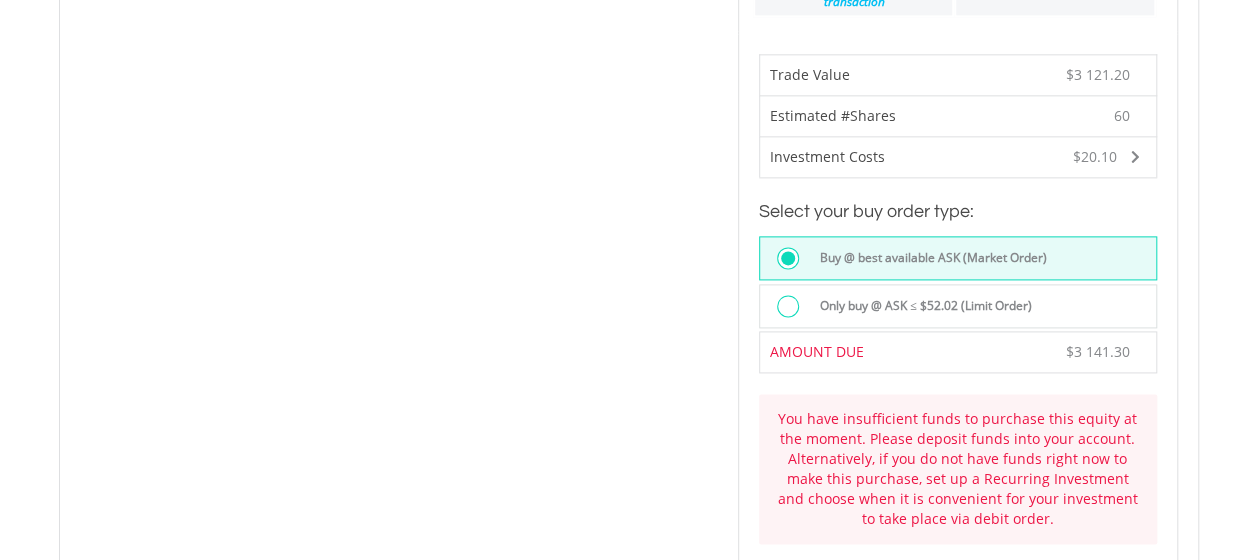 scroll, scrollTop: 1231, scrollLeft: 0, axis: vertical 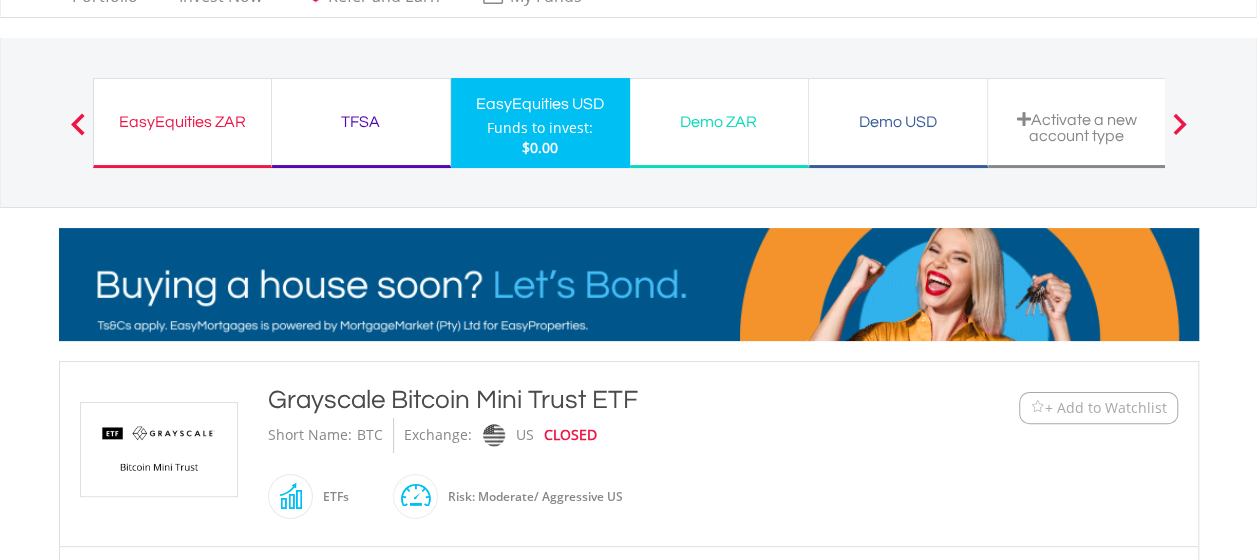 click on "Demo ZAR" at bounding box center (719, 122) 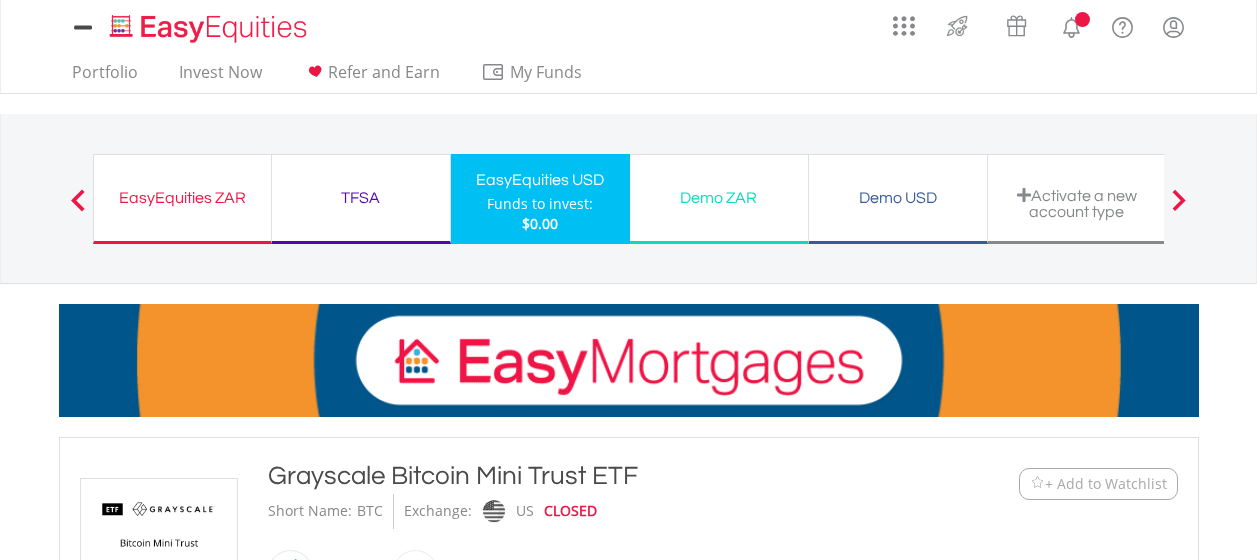 scroll, scrollTop: 0, scrollLeft: 0, axis: both 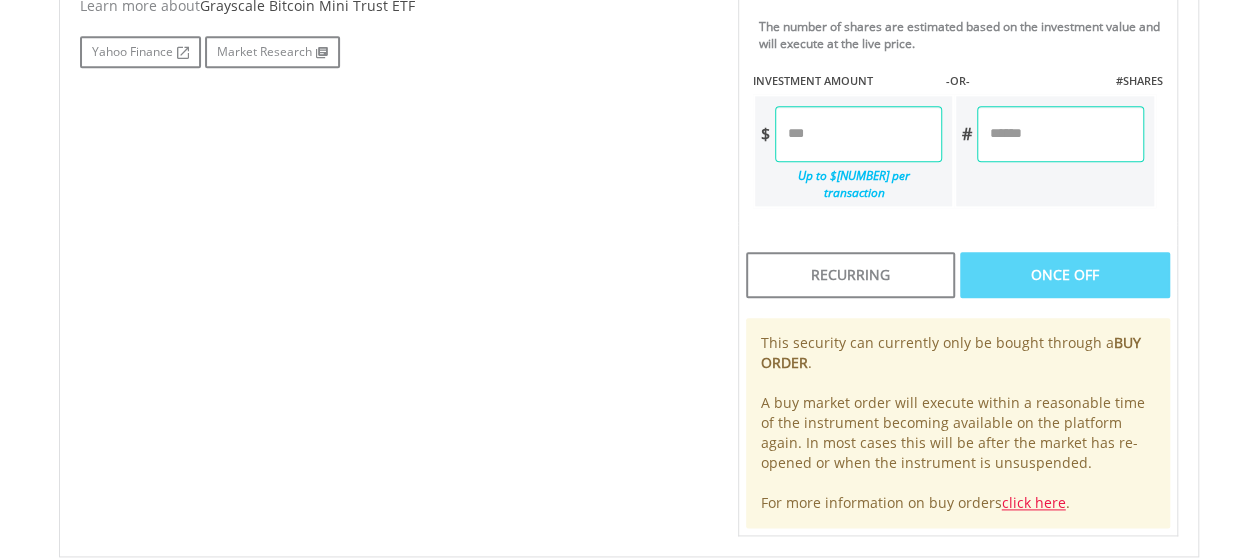 click at bounding box center [1060, 134] 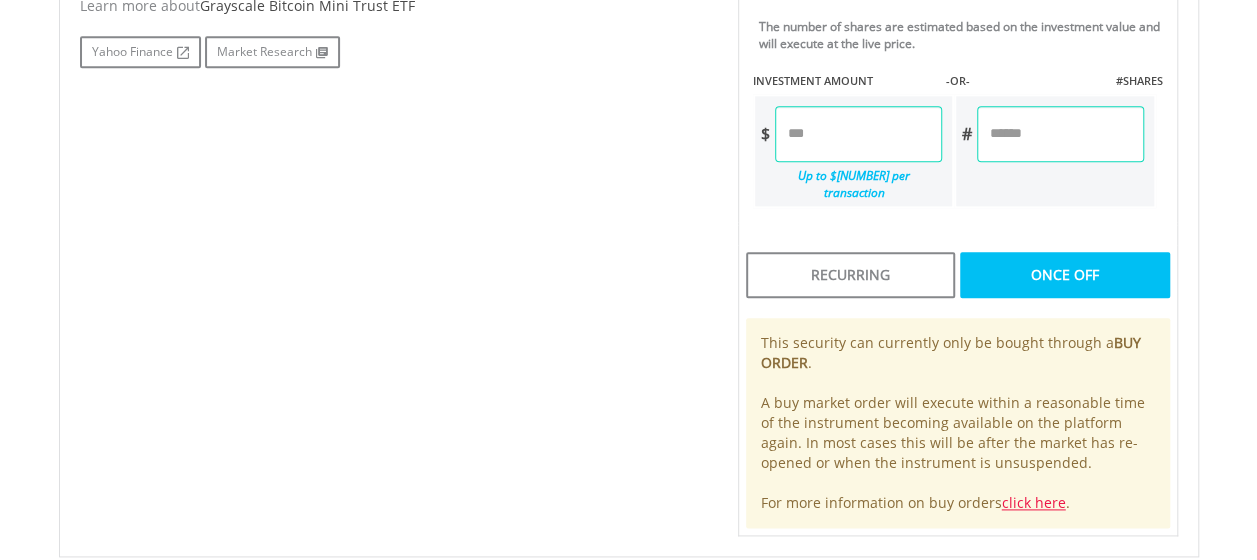 type on "**" 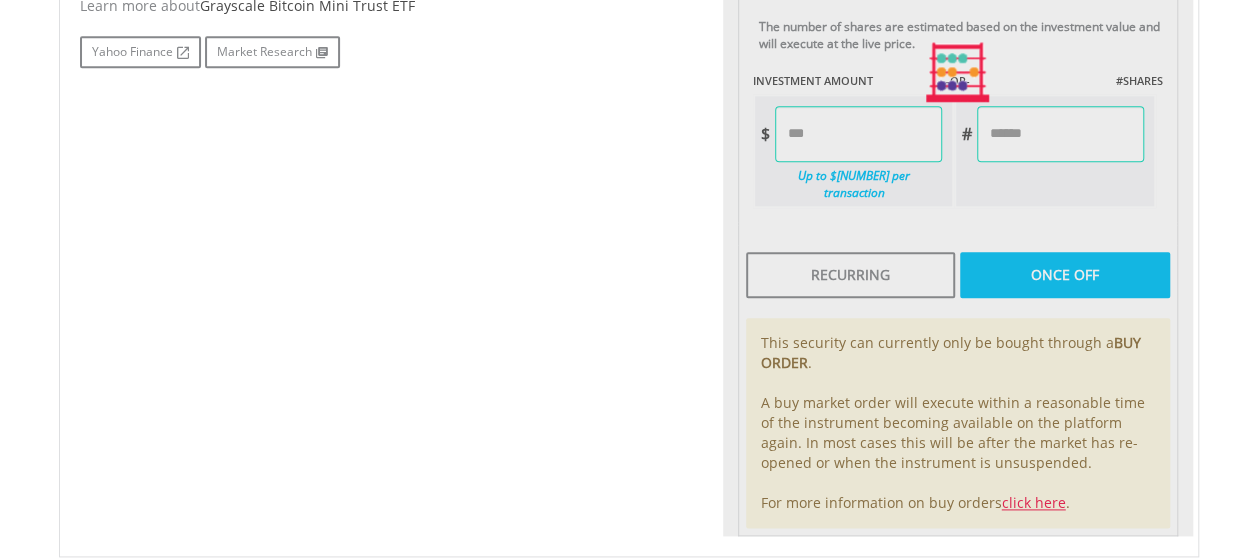 click on "Last Updated Price:
15-min. Delay*
Price Update Cost:
0
Credits
Market Closed
SELLING AT (BID)
BUYING AT                     (ASK)
LAST PRICE
$51.99
$52.02
$52.01
0
Buy EasyCredits" at bounding box center (958, 73) 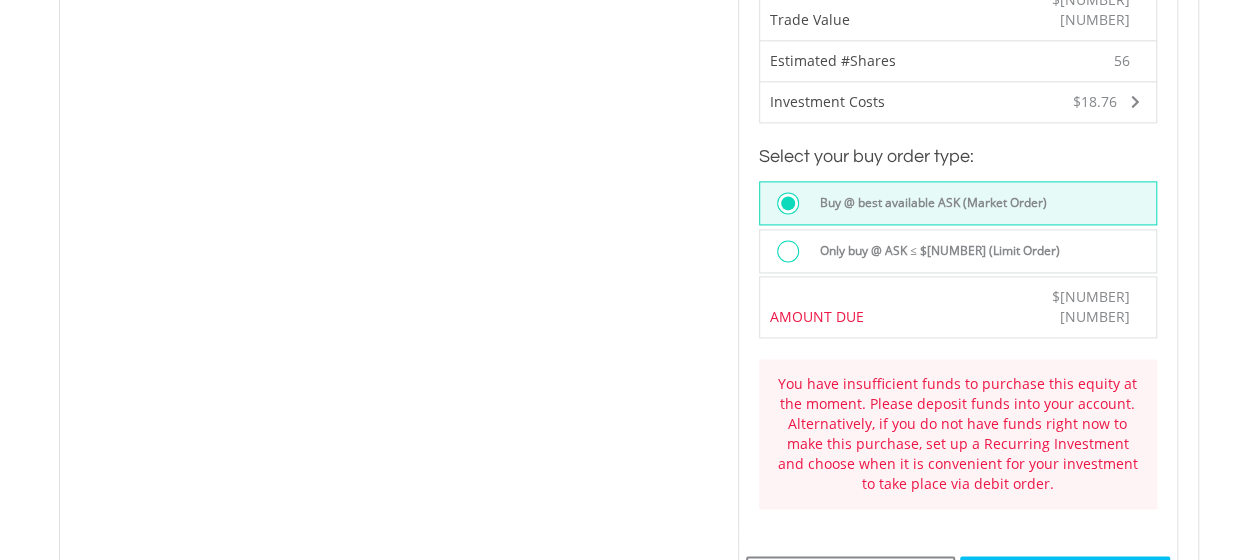 scroll, scrollTop: 1304, scrollLeft: 0, axis: vertical 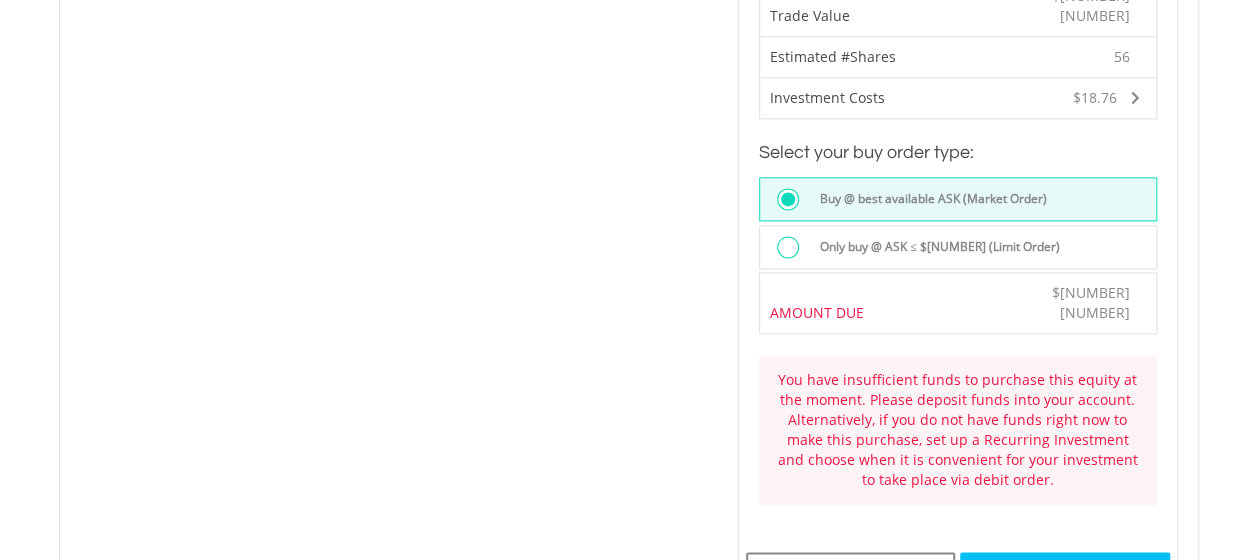 click on "FUND ACCOUNT" at bounding box center [1064, 575] 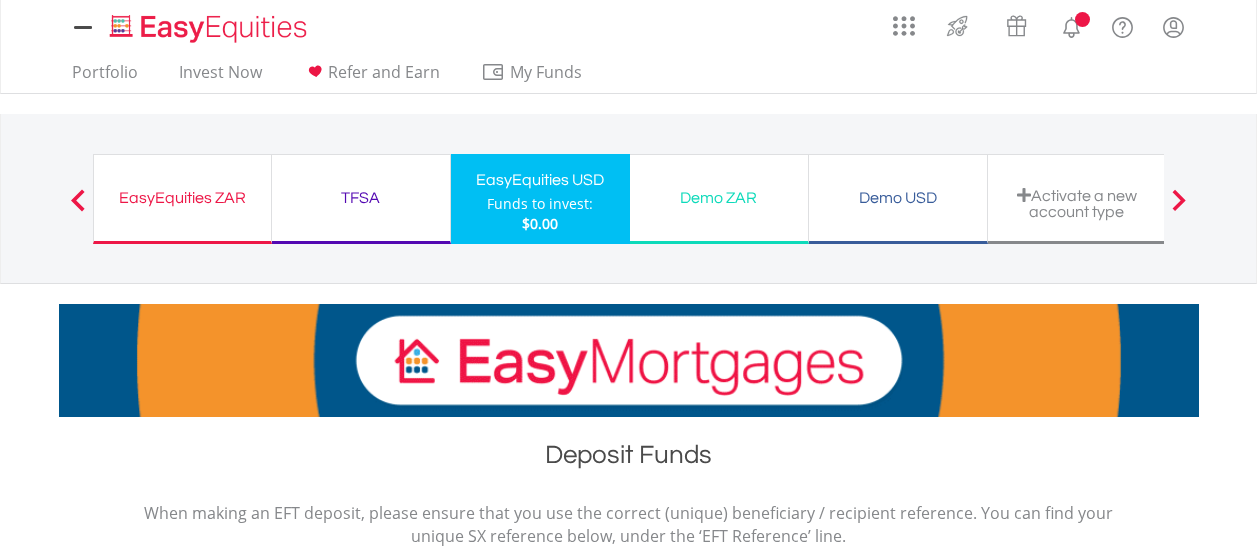 scroll, scrollTop: 0, scrollLeft: 0, axis: both 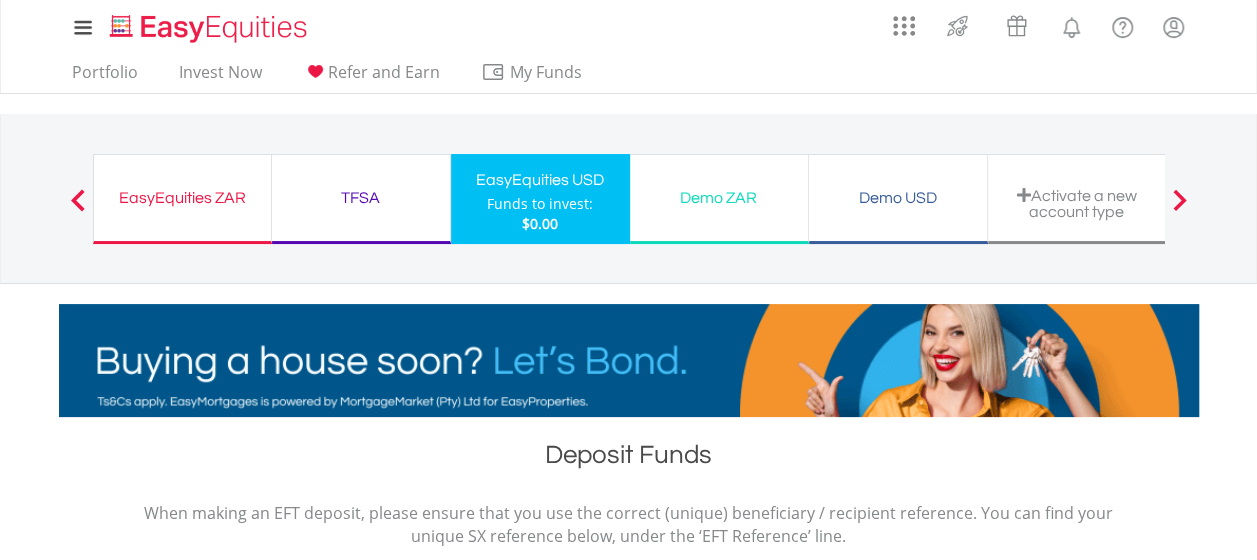 click on "Demo USD" at bounding box center (898, 198) 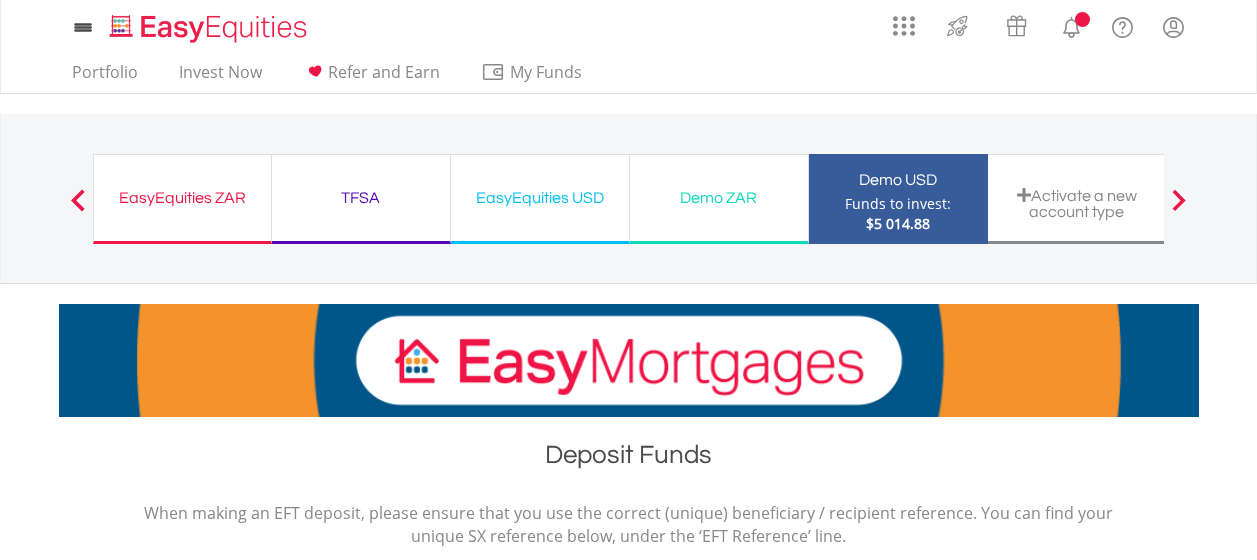 scroll, scrollTop: 0, scrollLeft: 0, axis: both 